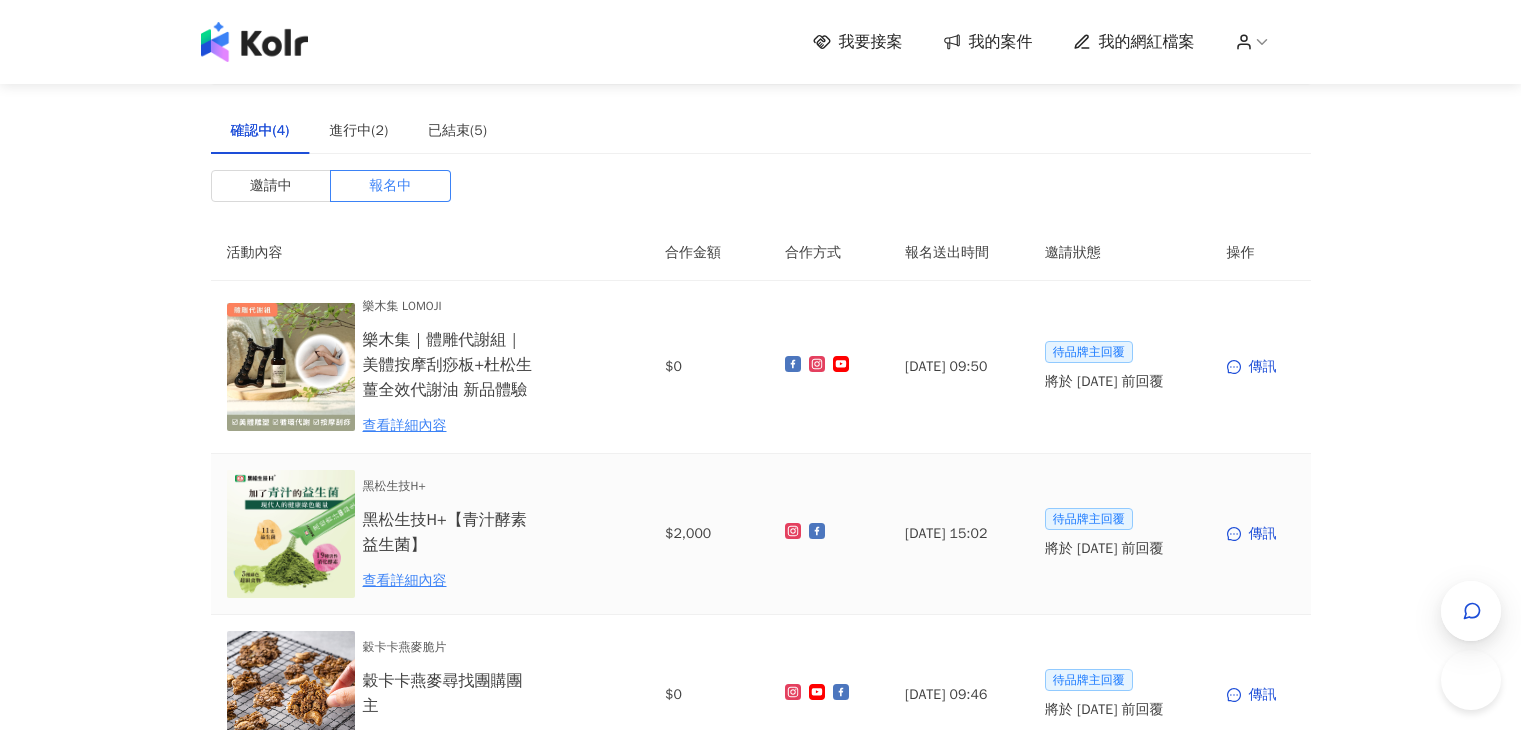 scroll, scrollTop: 594, scrollLeft: 0, axis: vertical 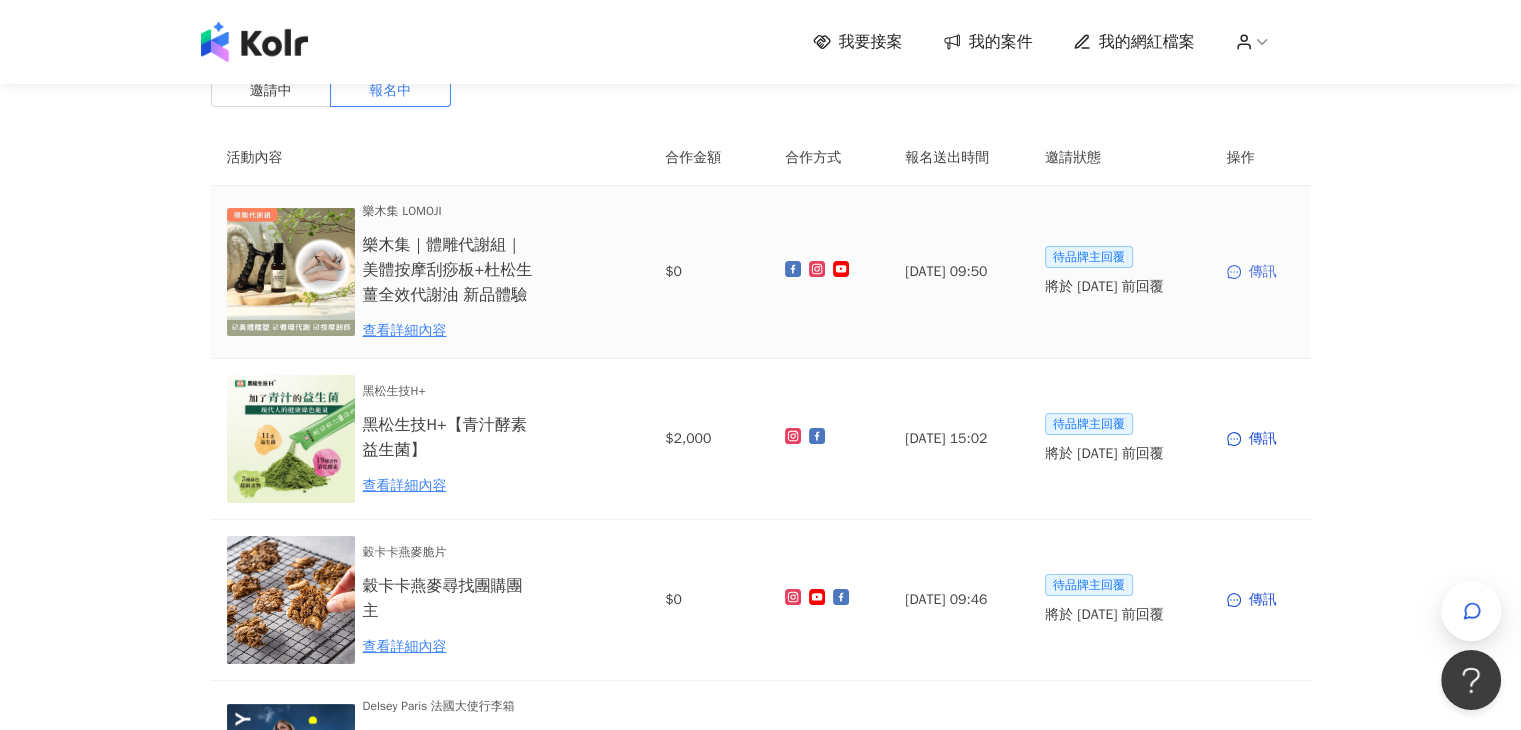 click on "傳訊" at bounding box center [1261, 272] 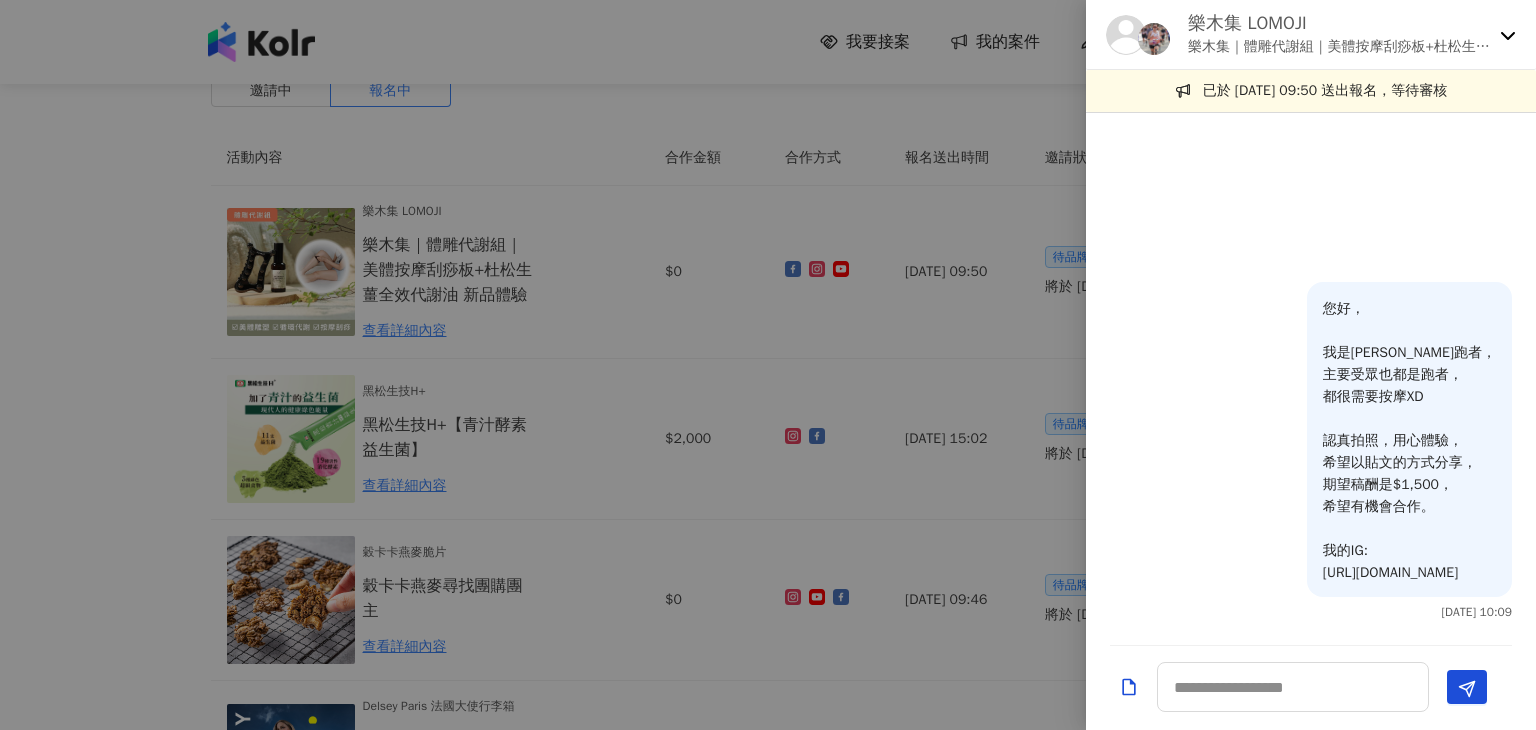 click at bounding box center (768, 365) 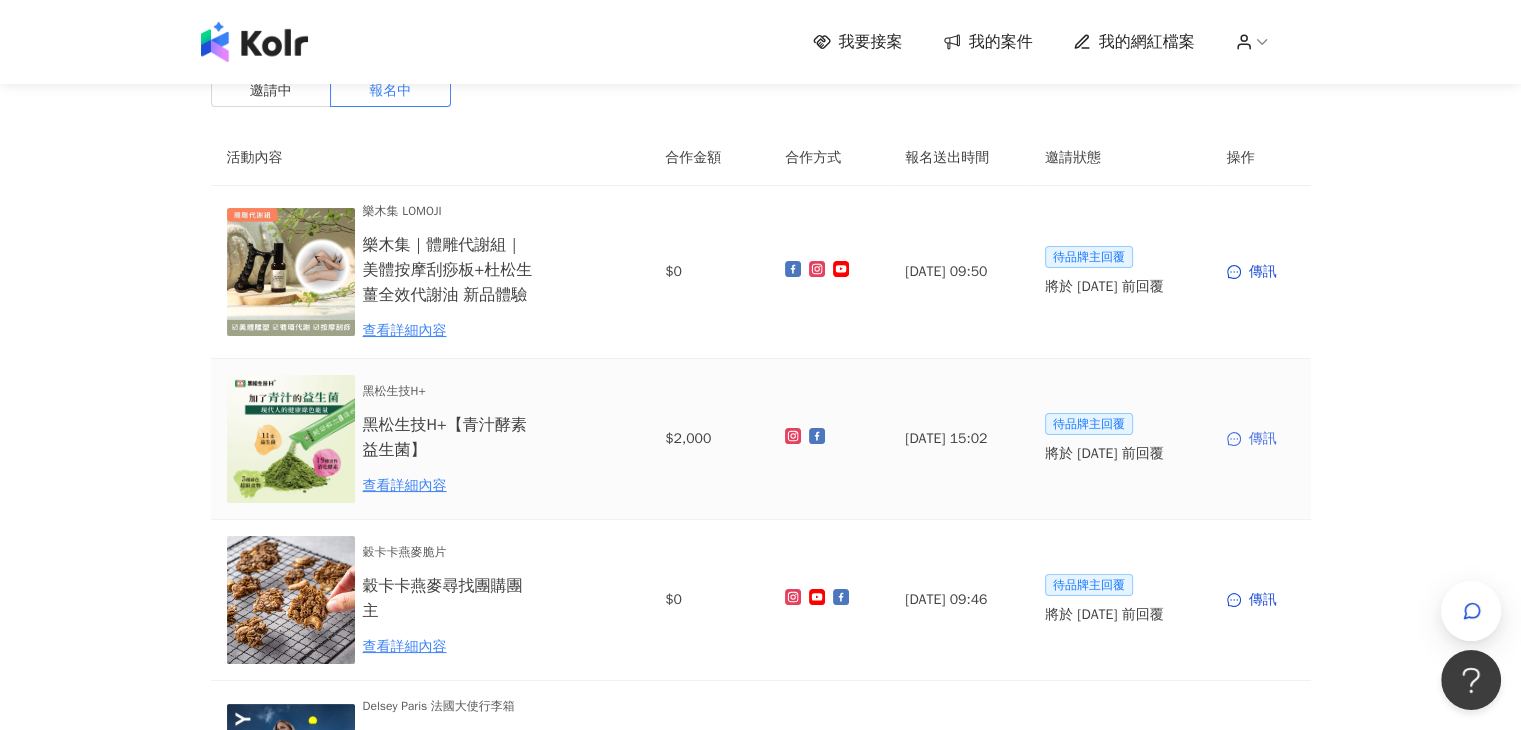 click on "傳訊" at bounding box center [1261, 439] 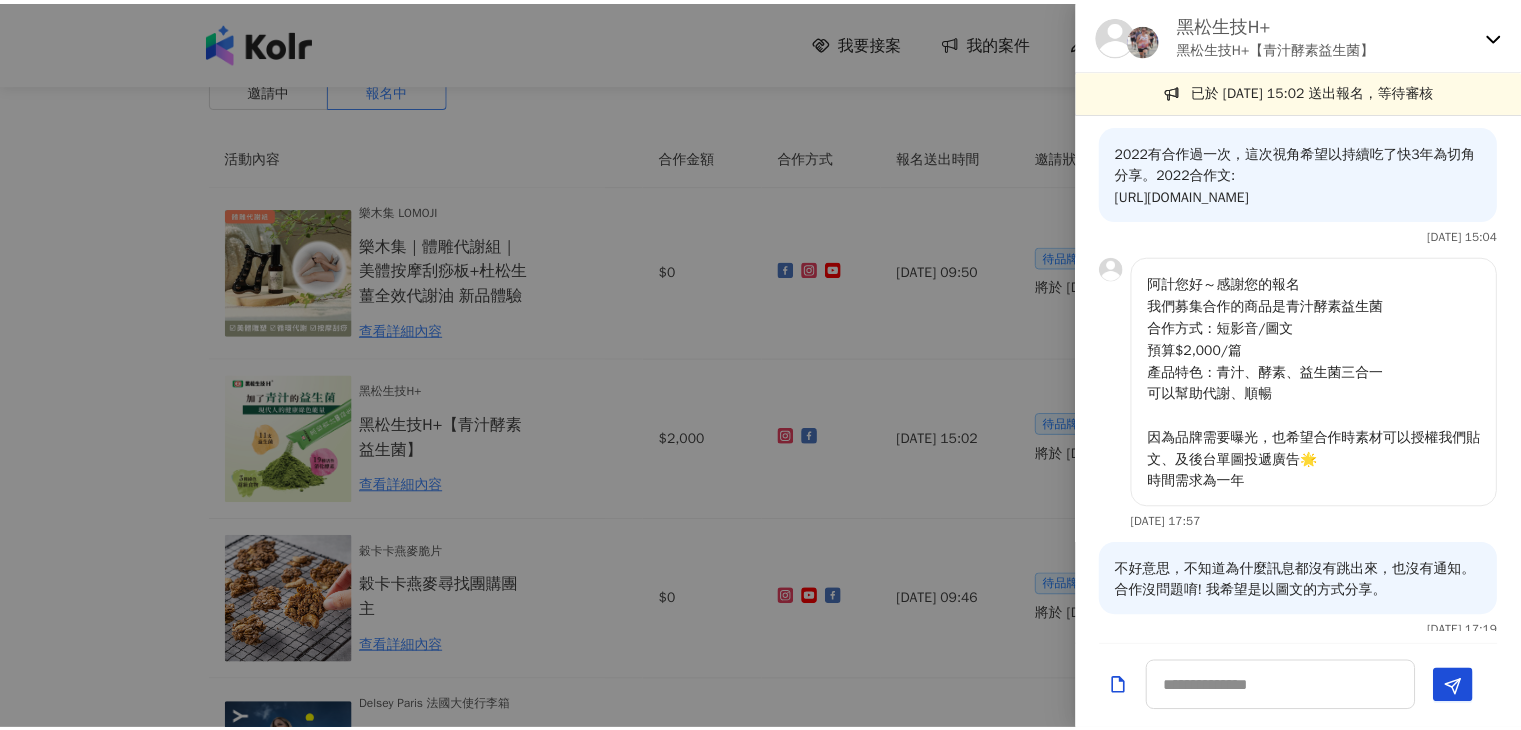 scroll, scrollTop: 40, scrollLeft: 0, axis: vertical 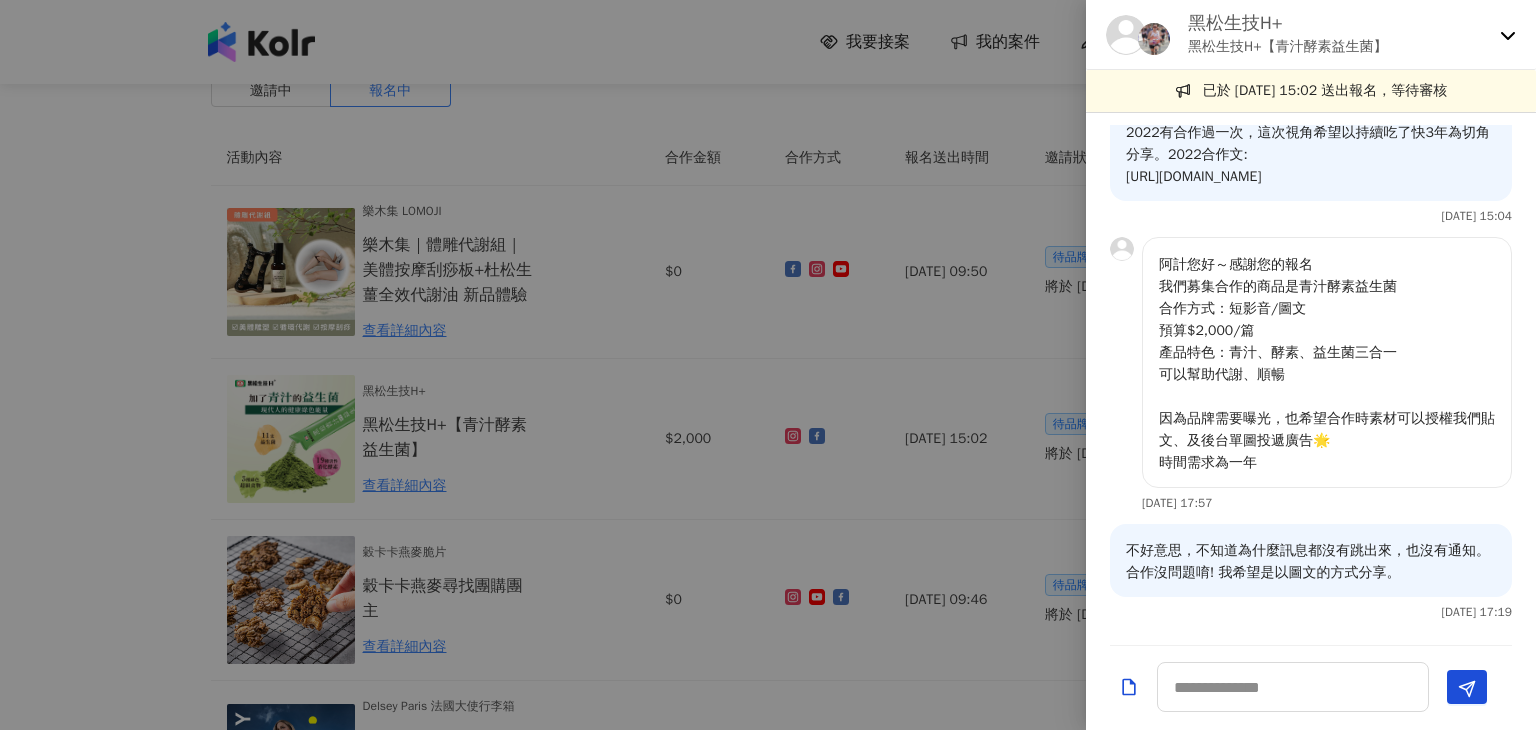 click at bounding box center [768, 365] 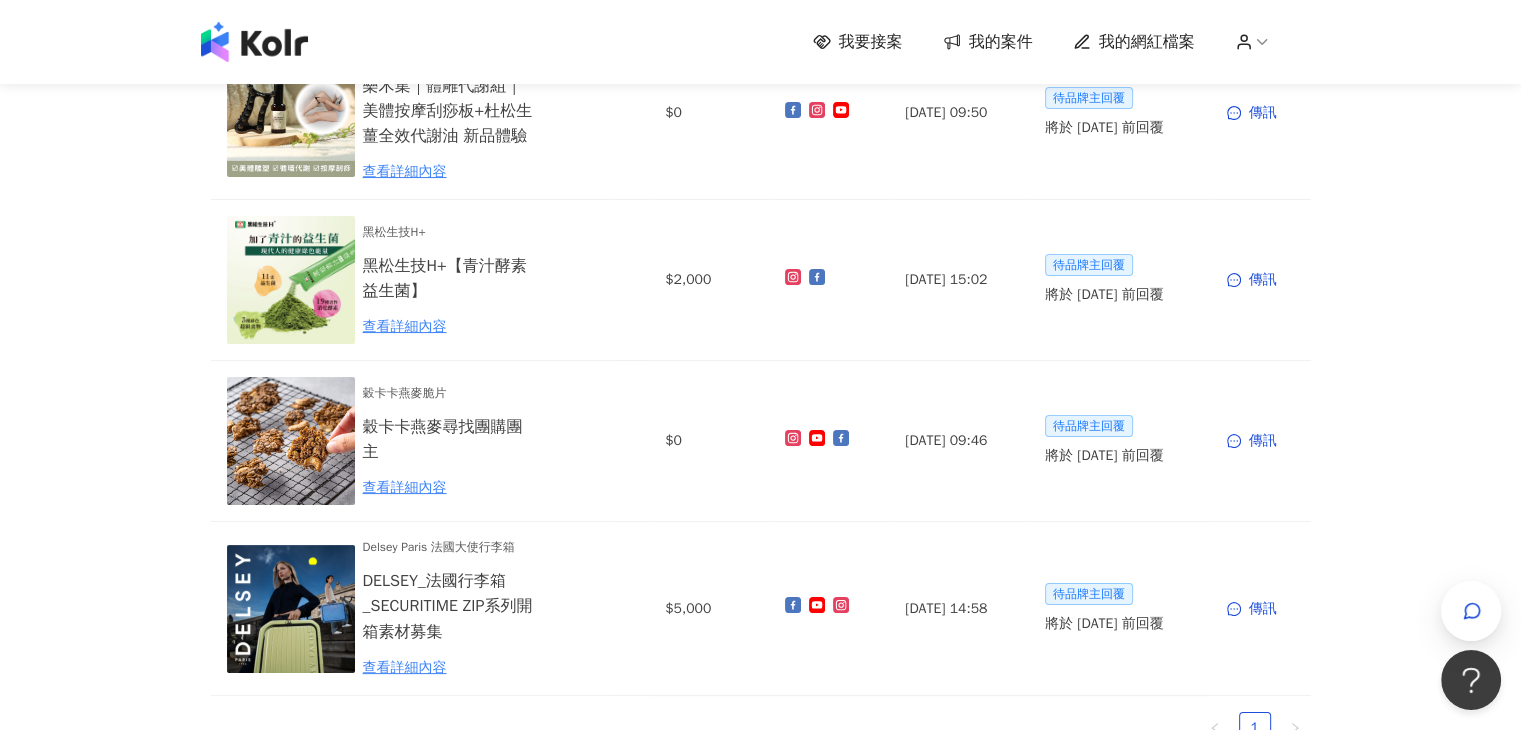 scroll, scrollTop: 295, scrollLeft: 0, axis: vertical 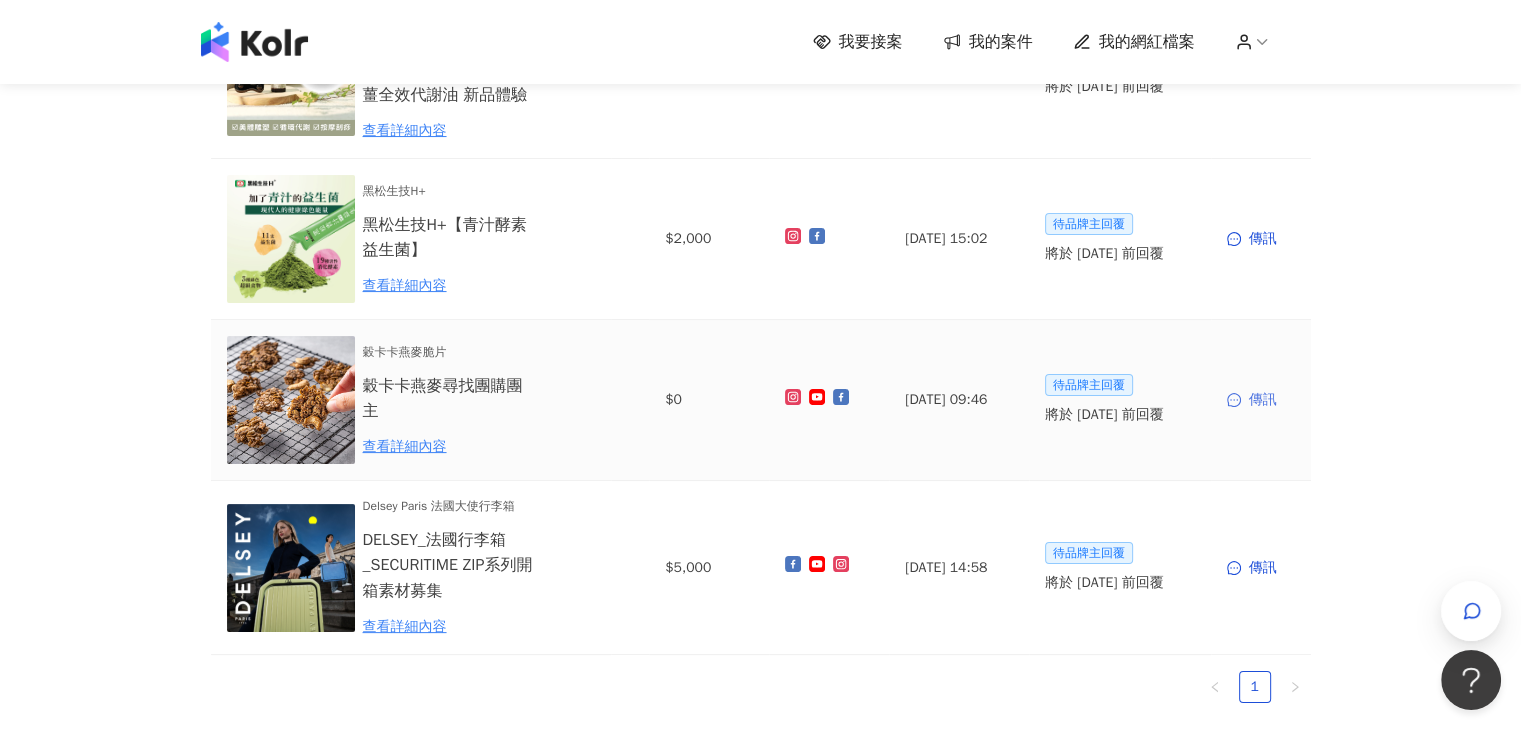 click on "傳訊" at bounding box center [1261, 400] 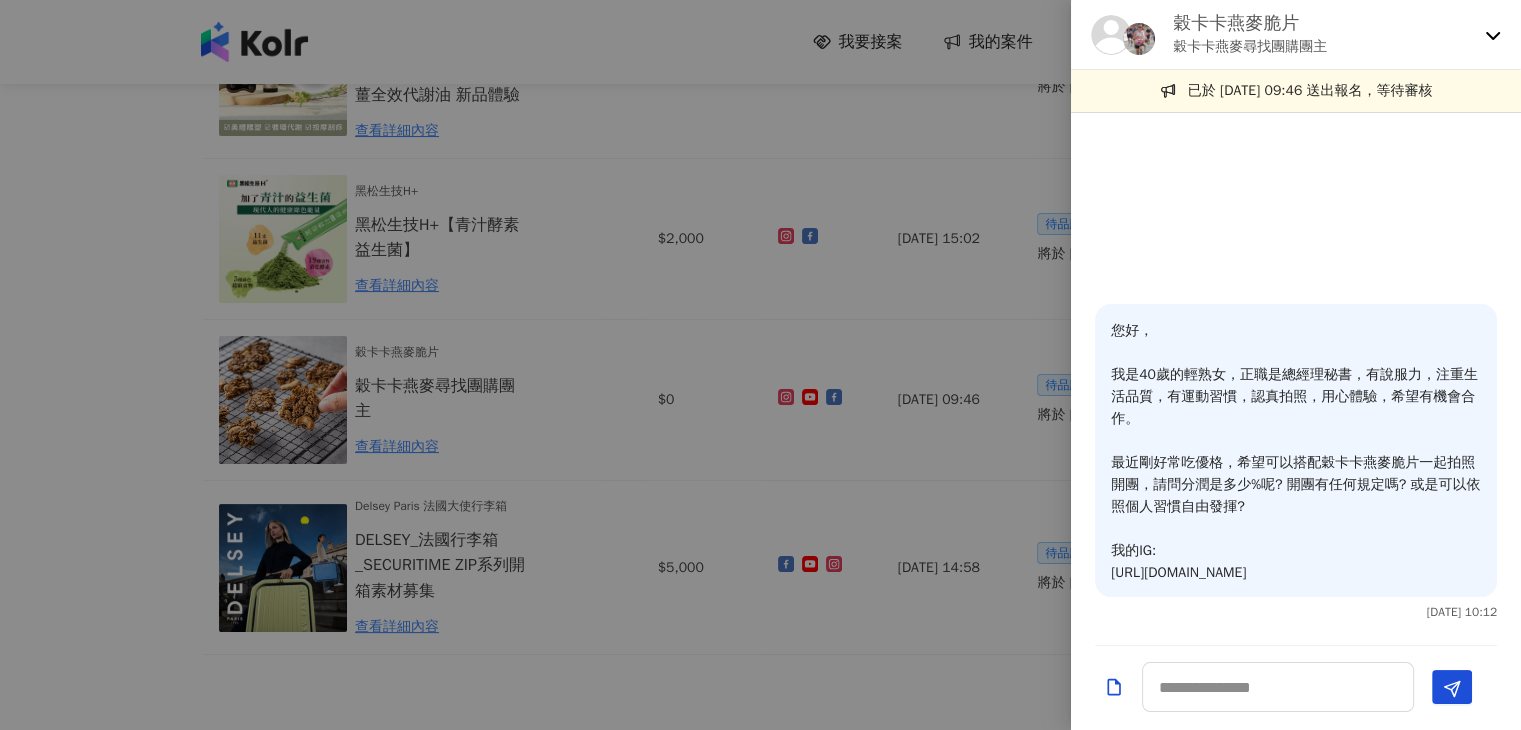 scroll, scrollTop: 0, scrollLeft: 0, axis: both 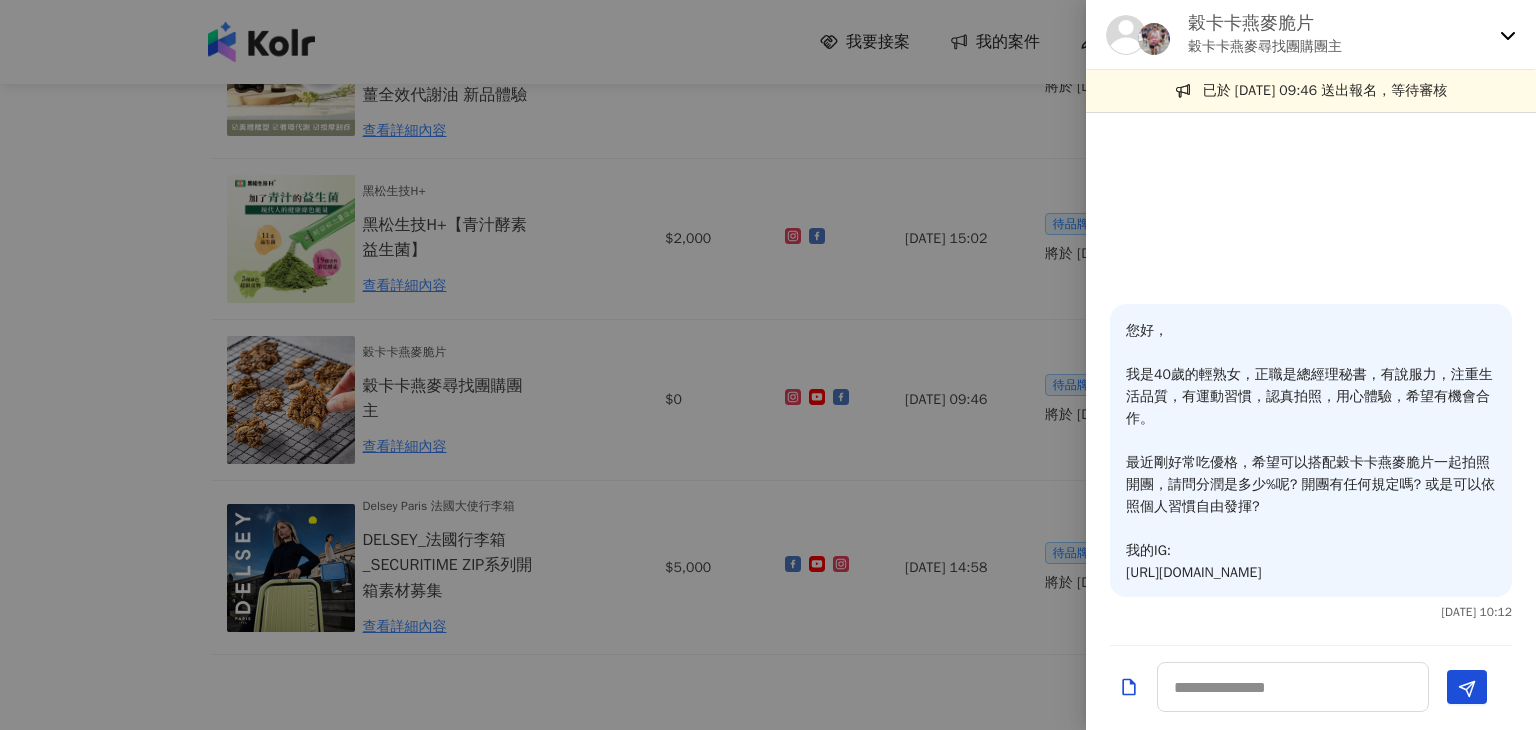 click at bounding box center [768, 365] 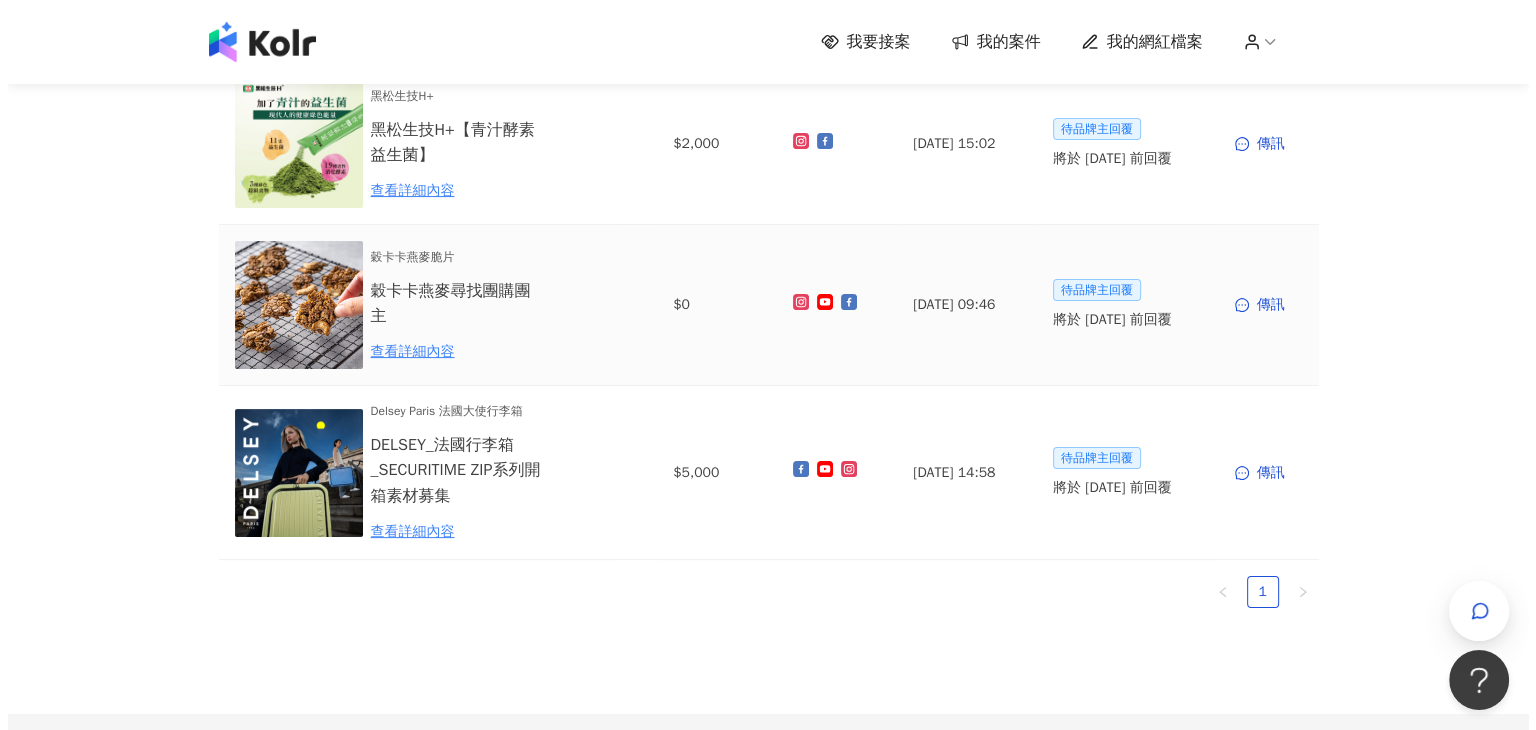 scroll, scrollTop: 395, scrollLeft: 0, axis: vertical 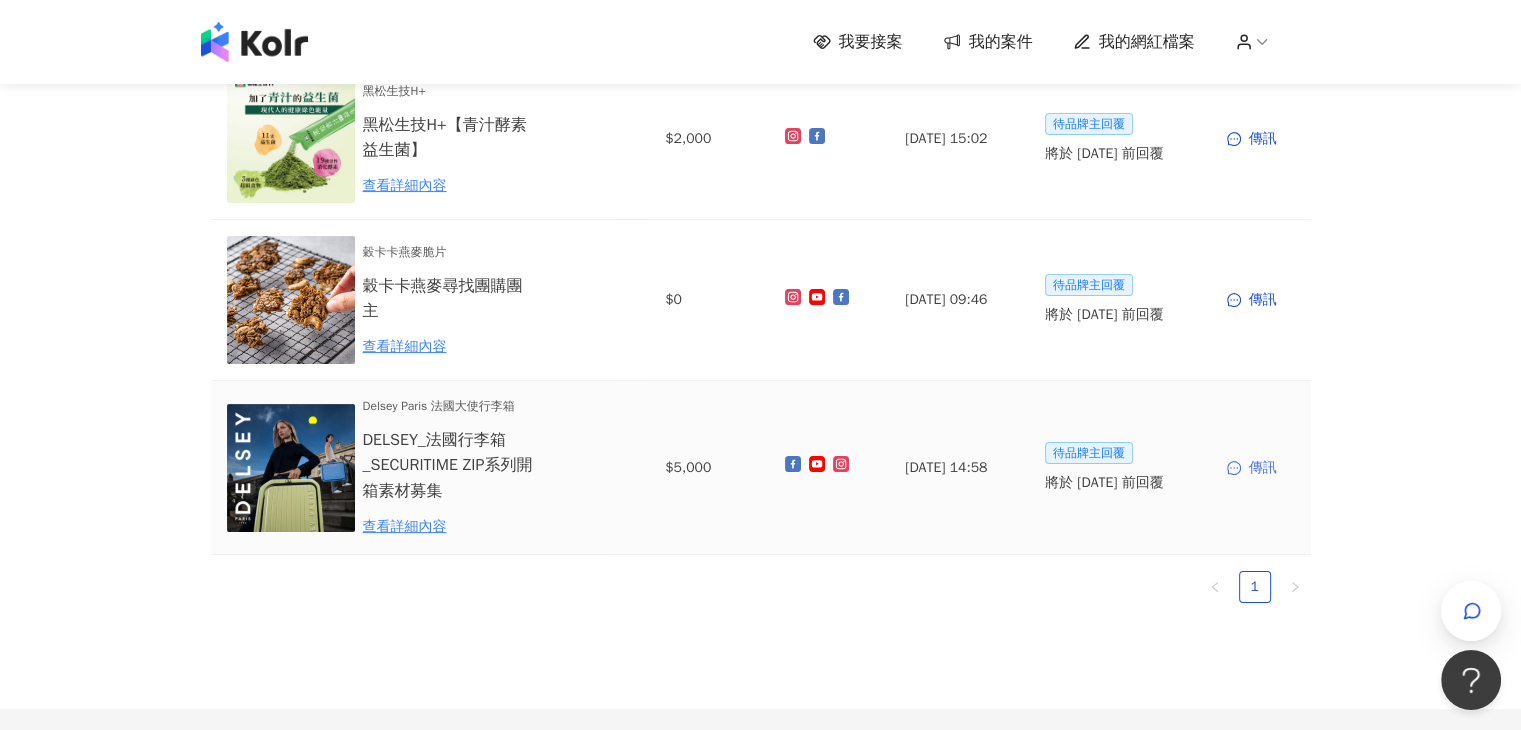 click on "傳訊" at bounding box center [1261, 468] 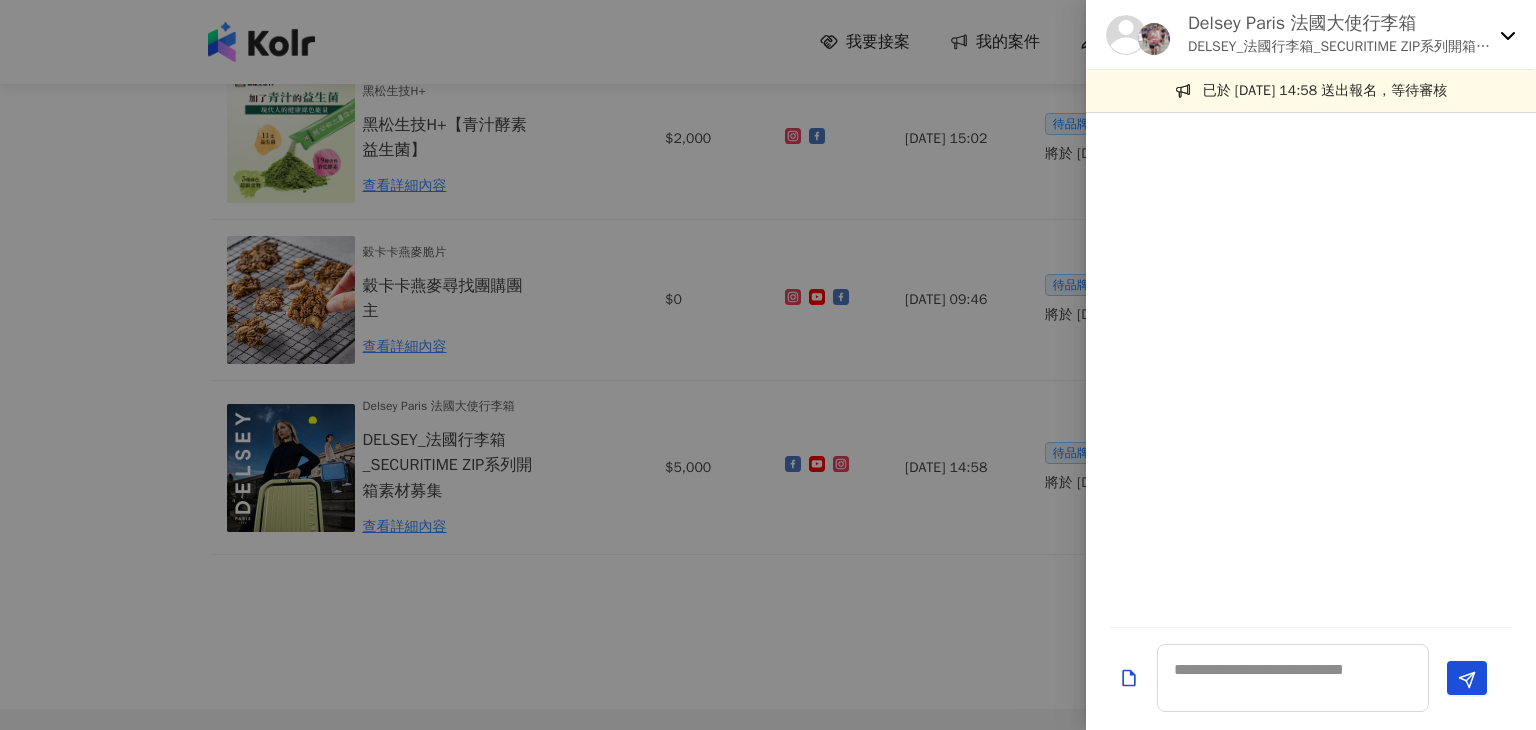 click at bounding box center [768, 365] 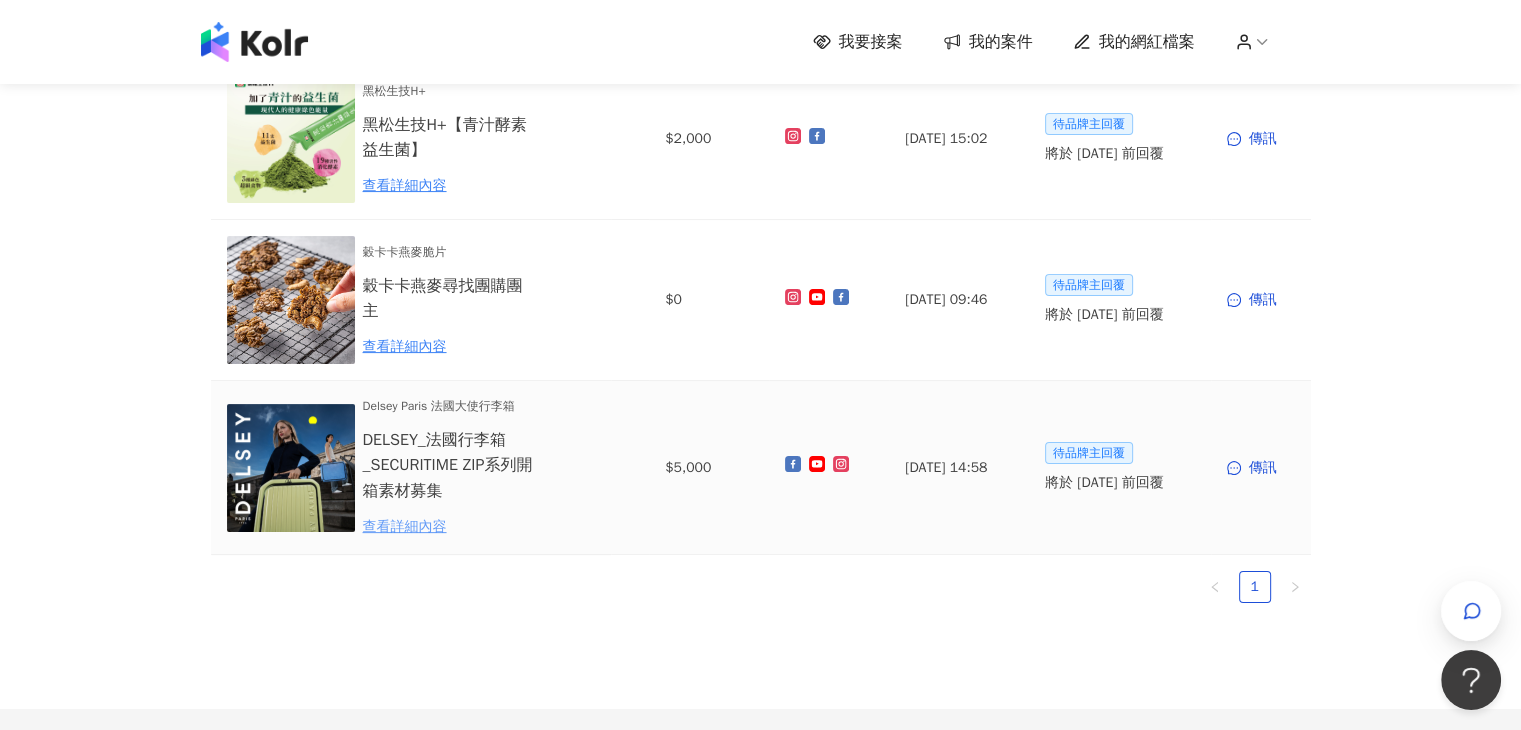 click on "查看詳細內容" at bounding box center (450, 527) 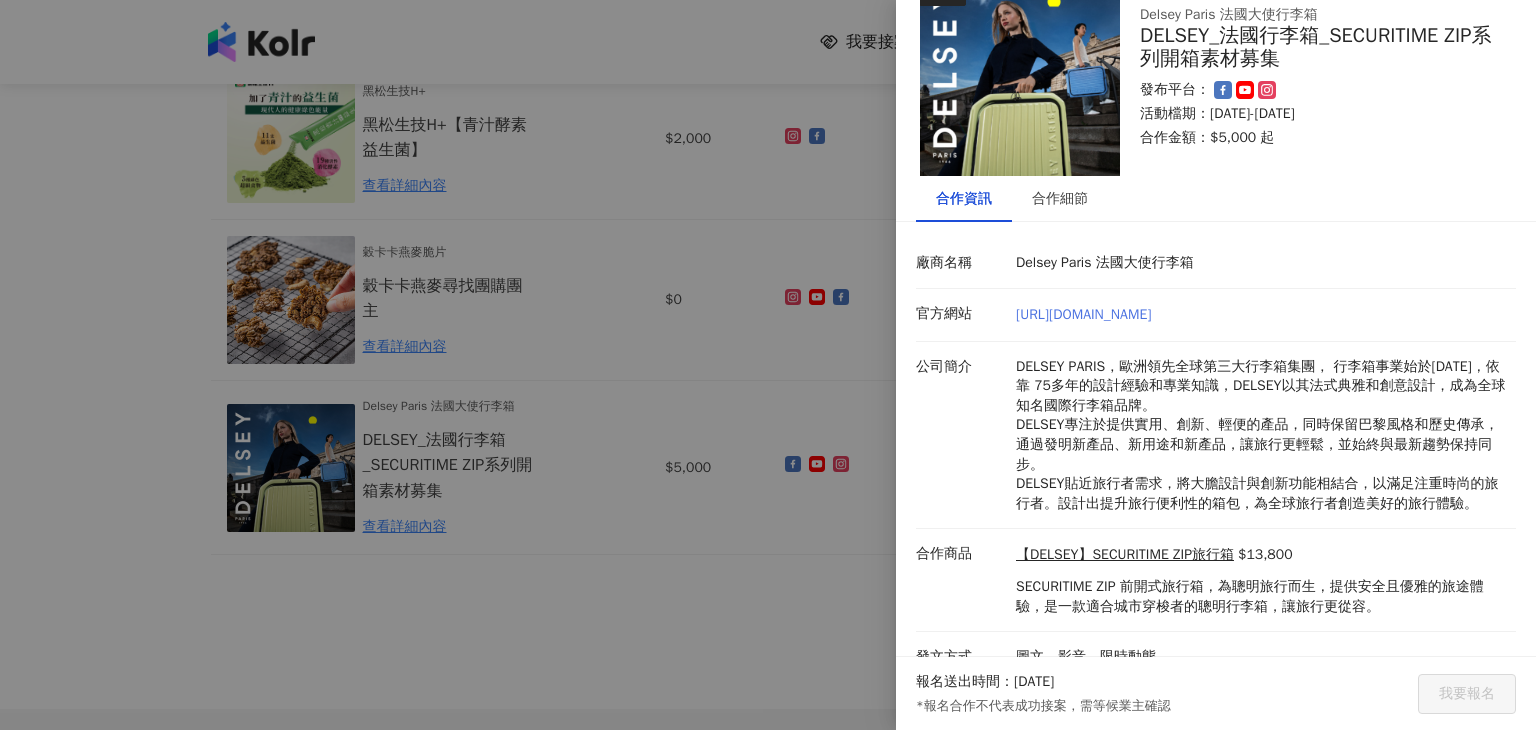 scroll, scrollTop: 72, scrollLeft: 0, axis: vertical 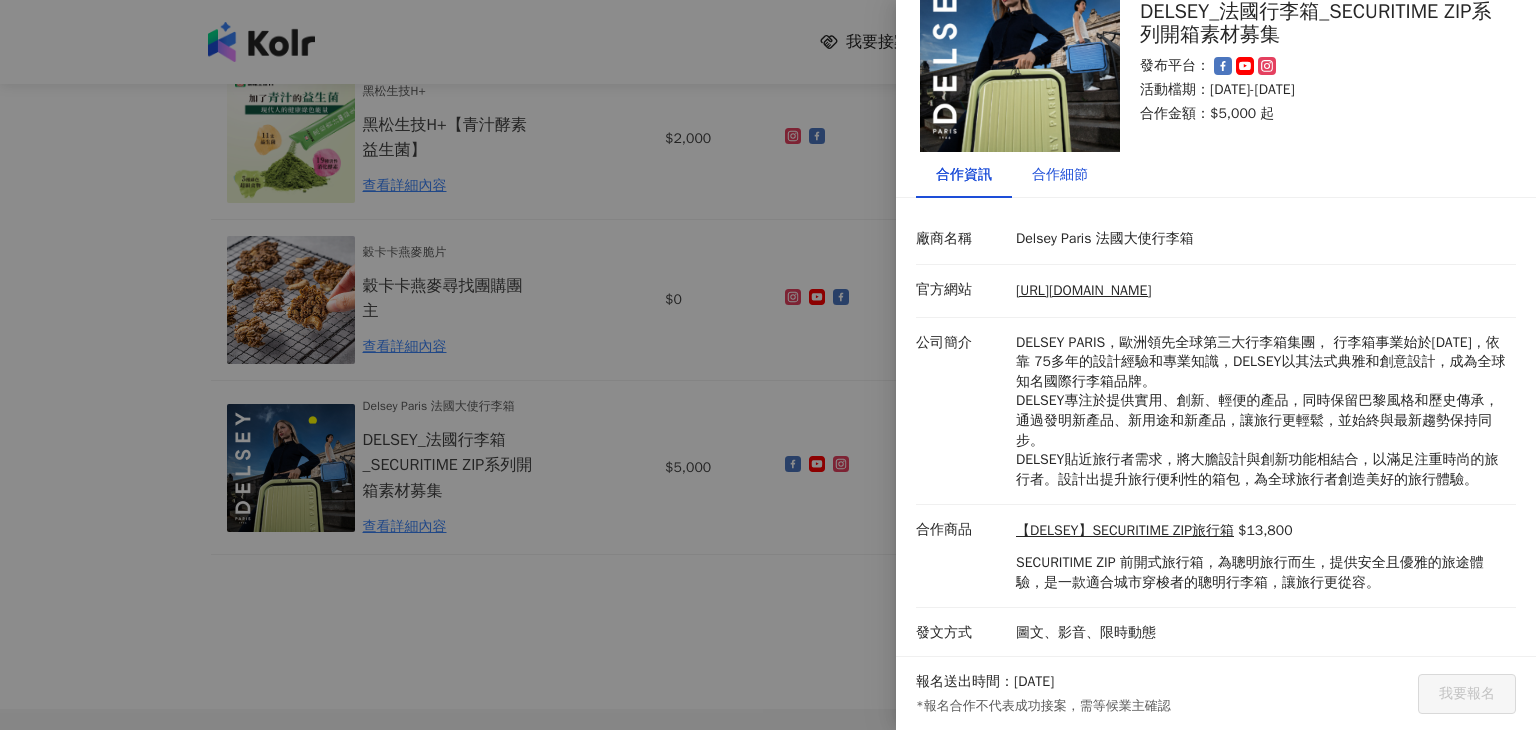 click on "合作細節" at bounding box center [1060, 175] 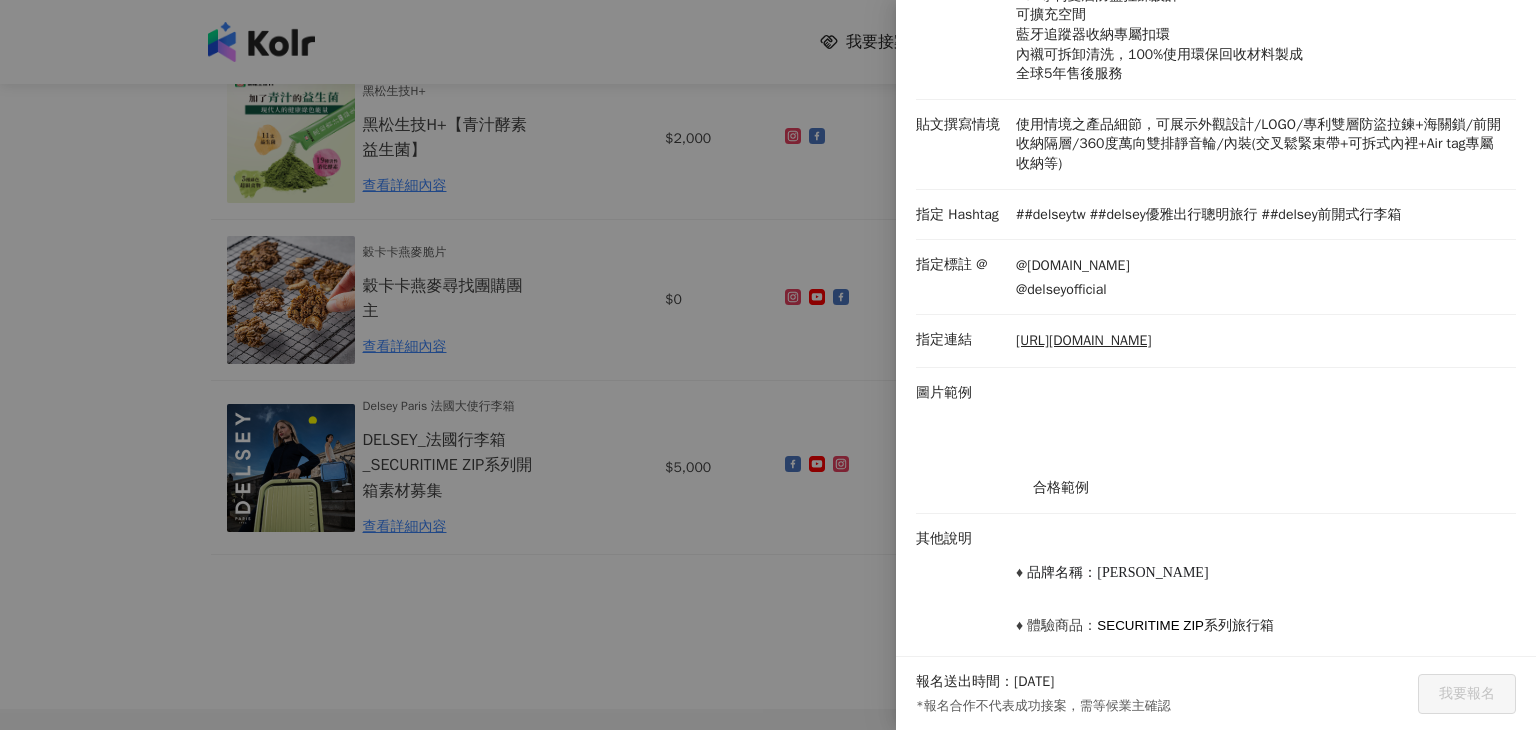 scroll, scrollTop: 572, scrollLeft: 0, axis: vertical 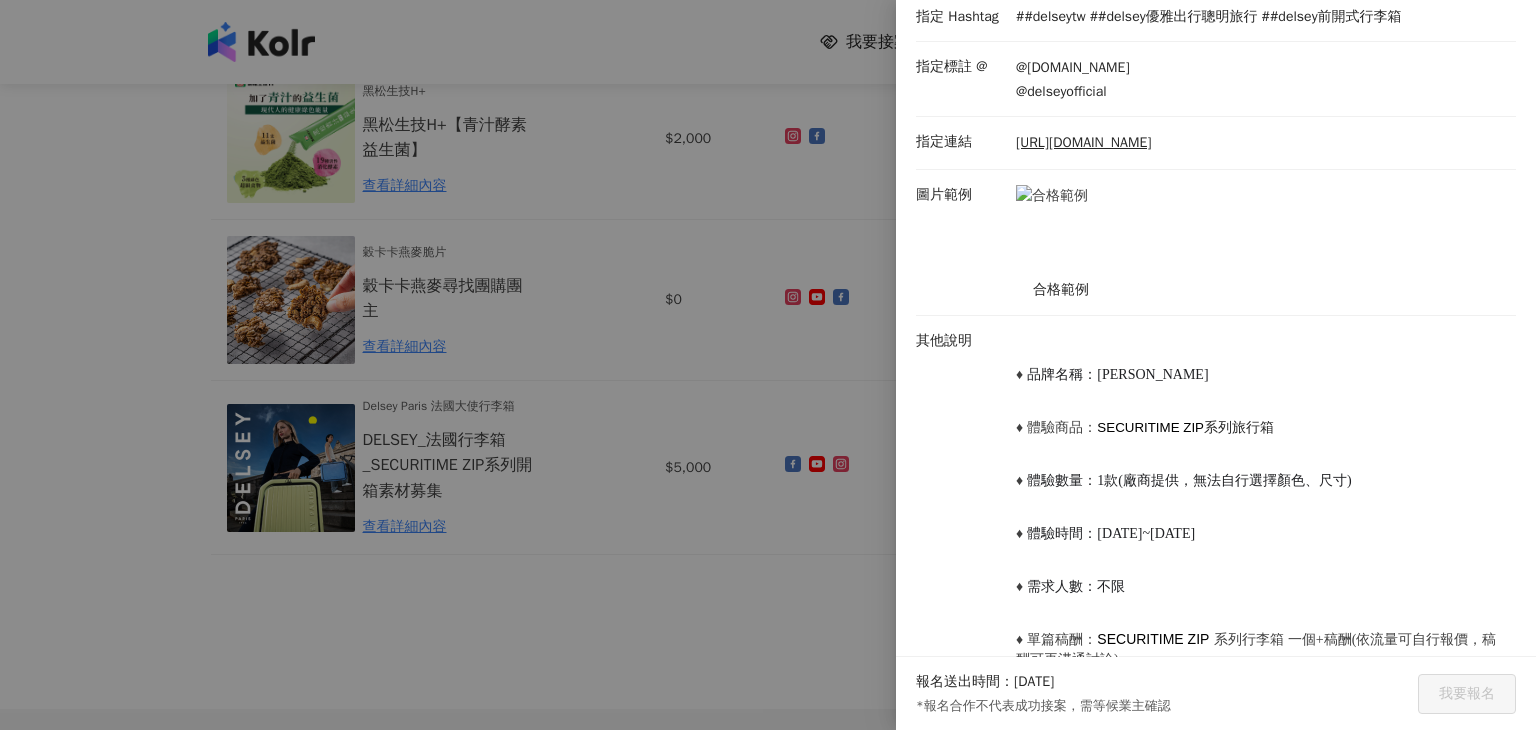 click at bounding box center [1061, 230] 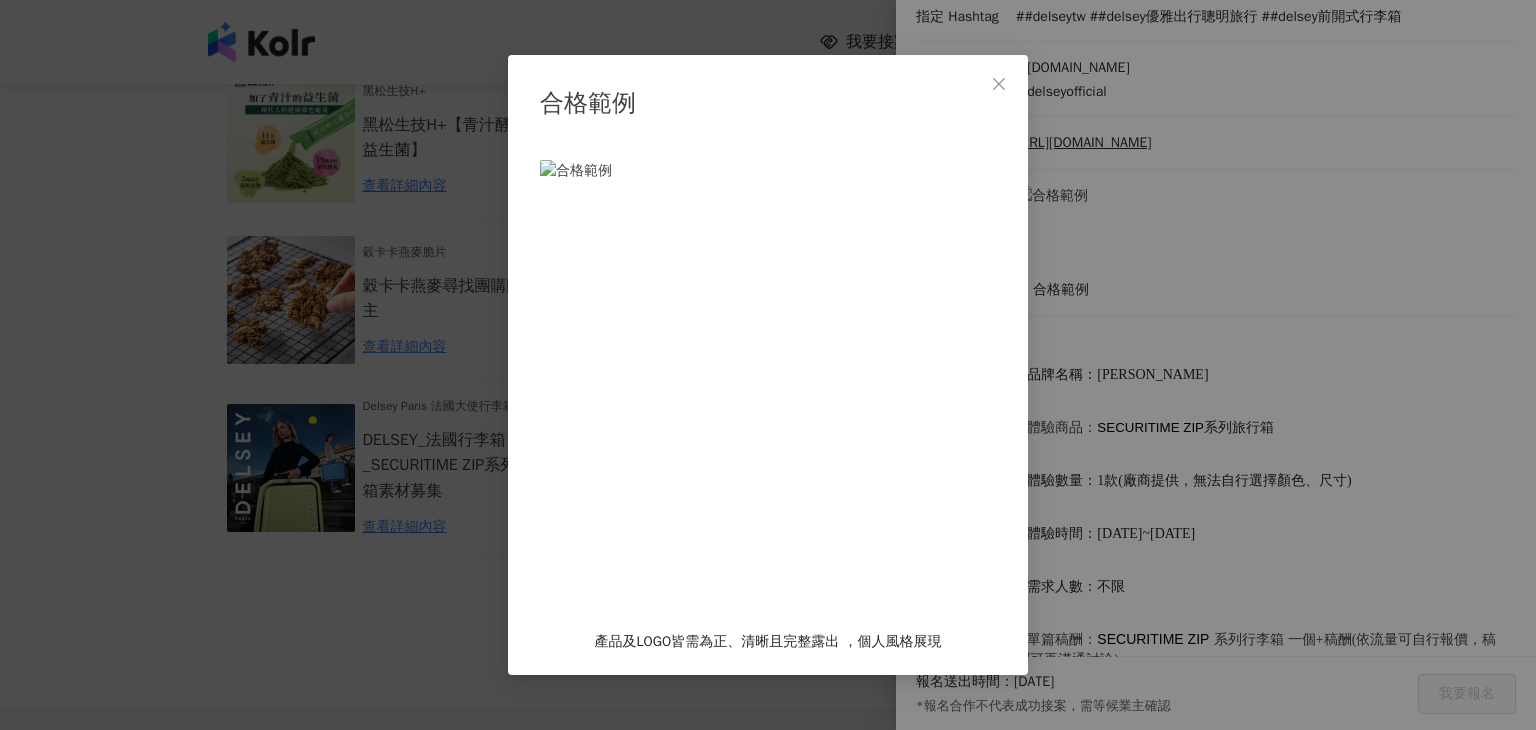click at bounding box center (768, 388) 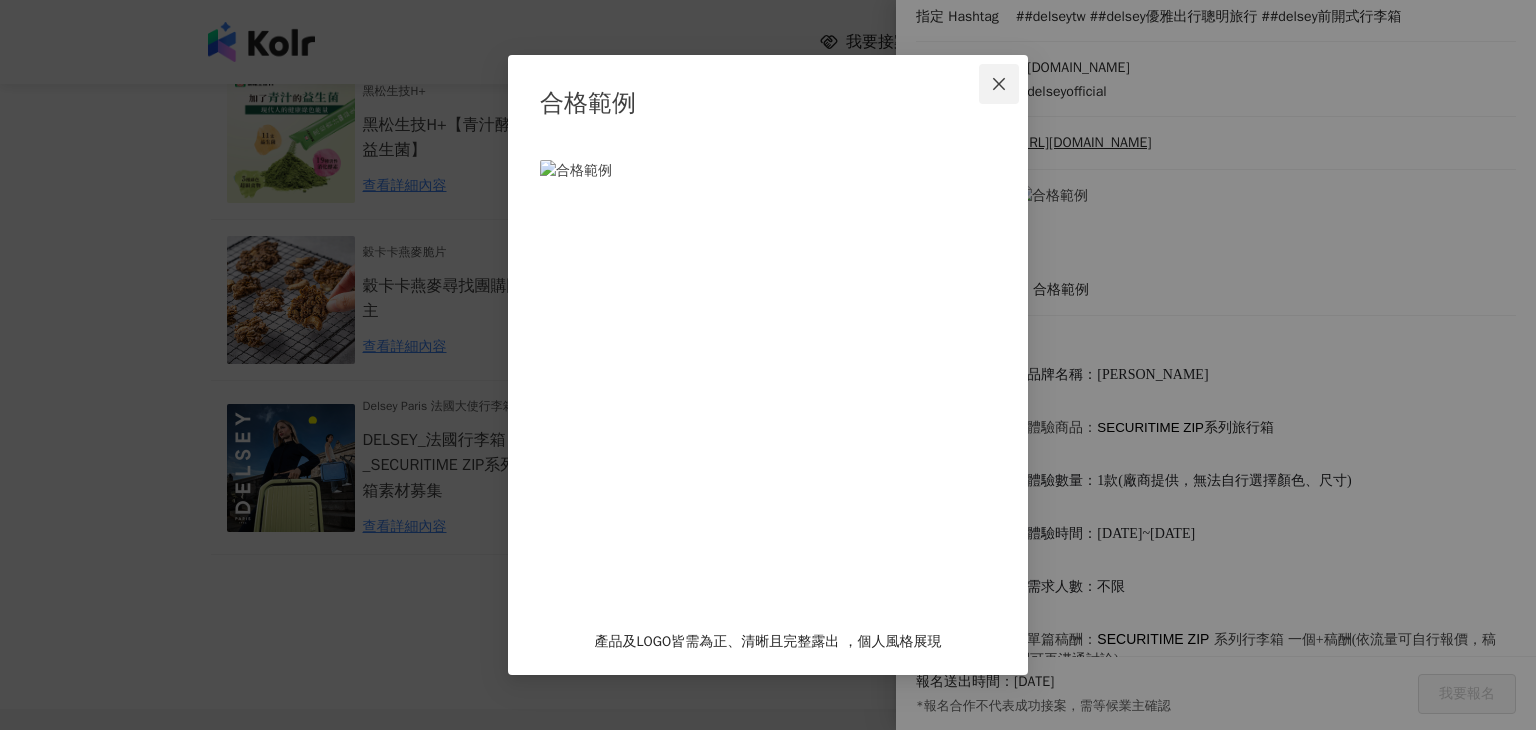 click 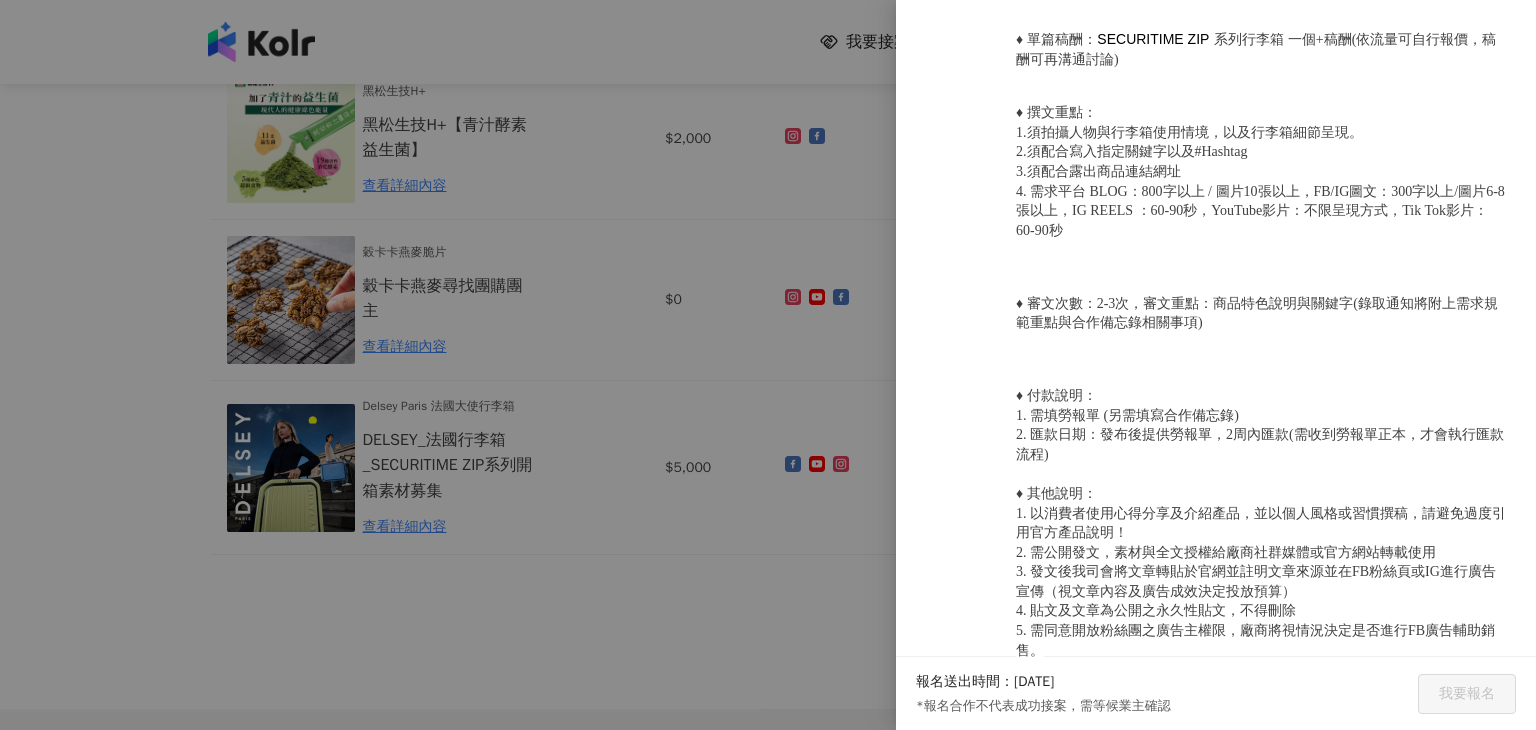 scroll, scrollTop: 1246, scrollLeft: 0, axis: vertical 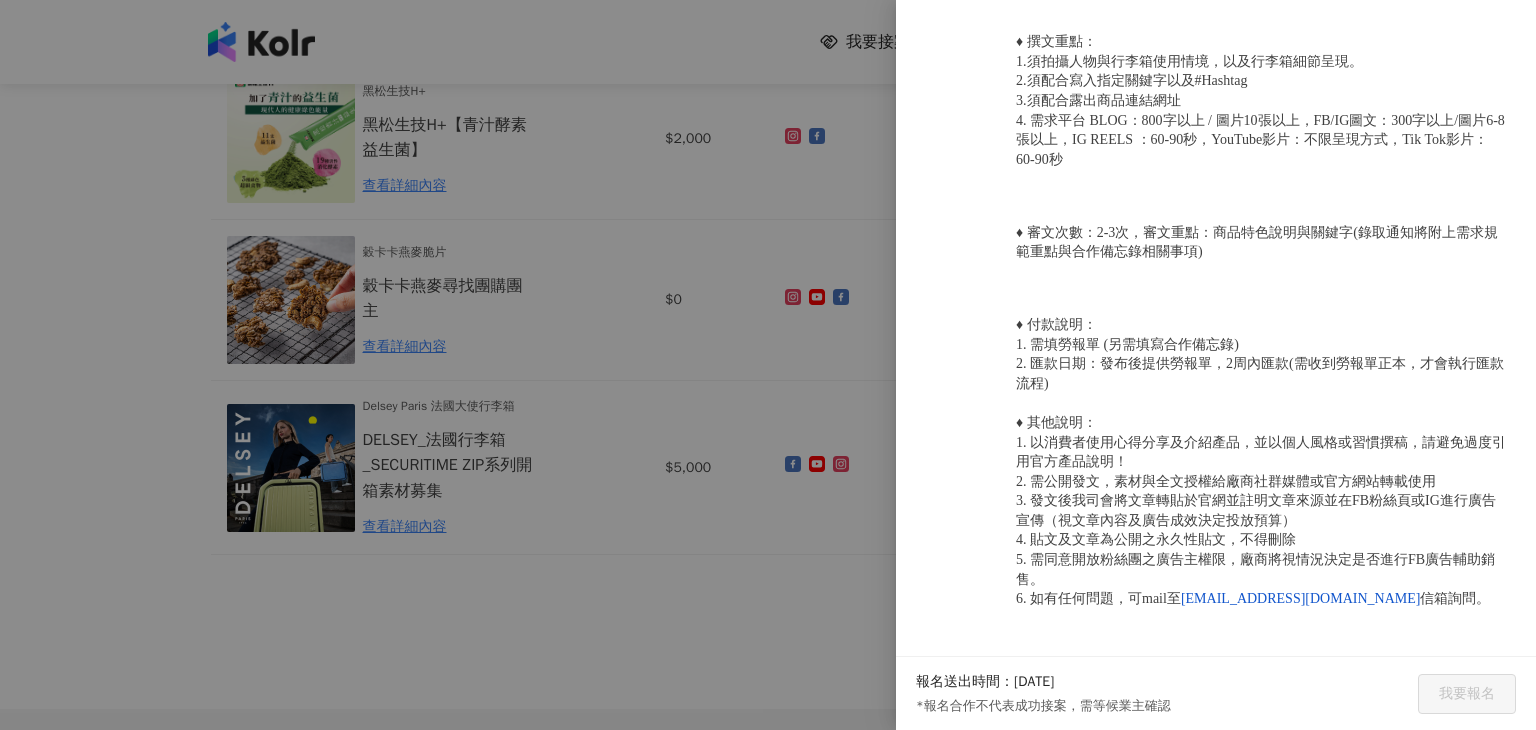click at bounding box center (768, 365) 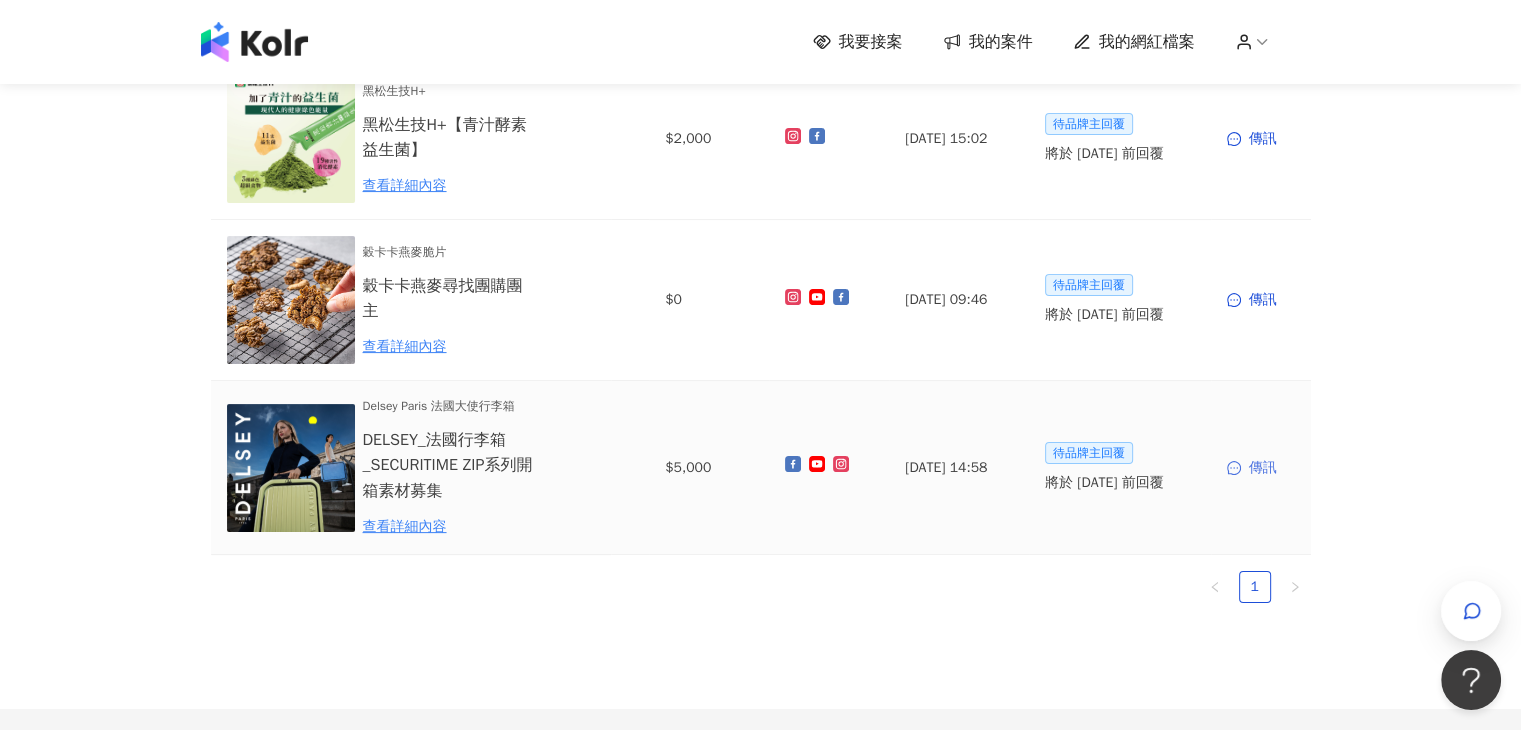 click on "傳訊" at bounding box center [1261, 468] 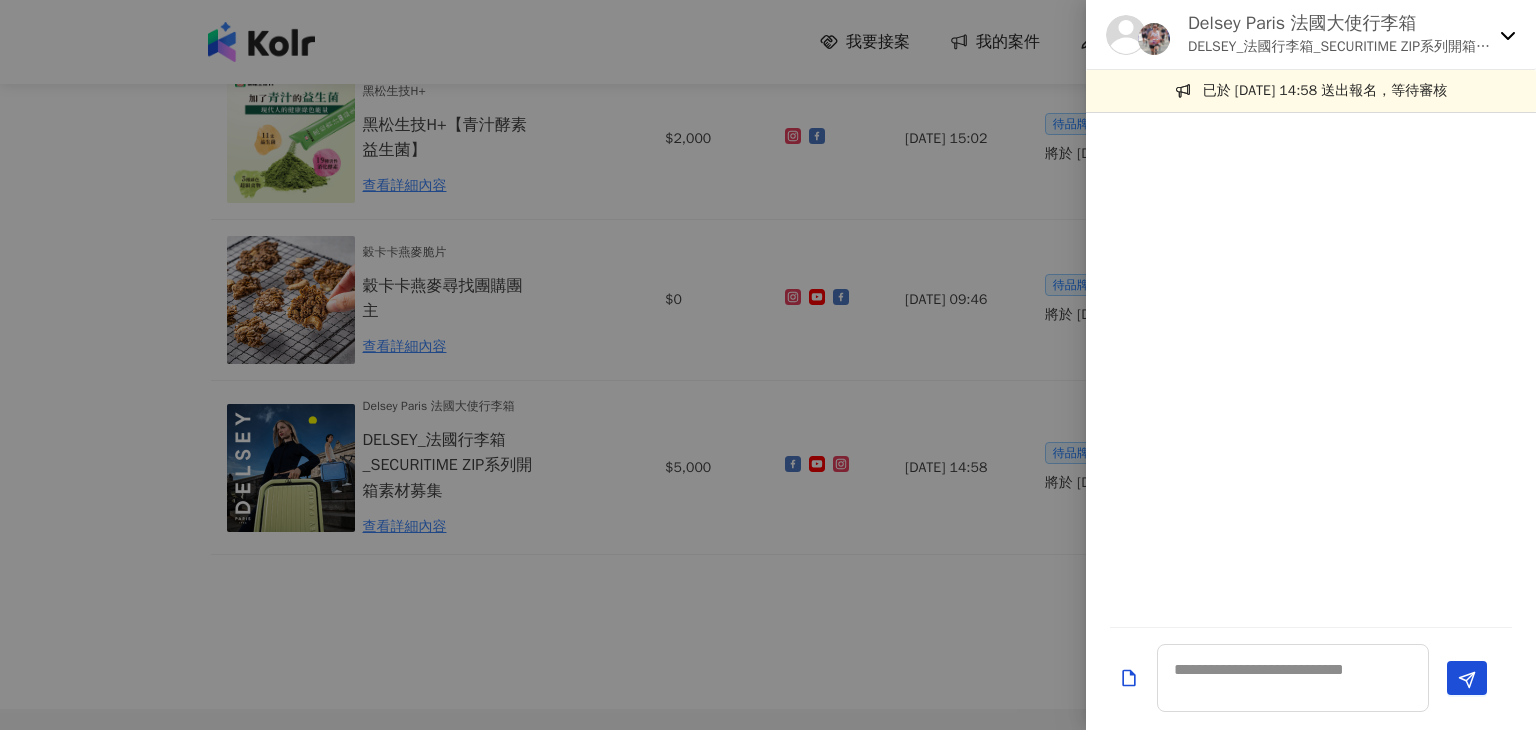click at bounding box center (768, 365) 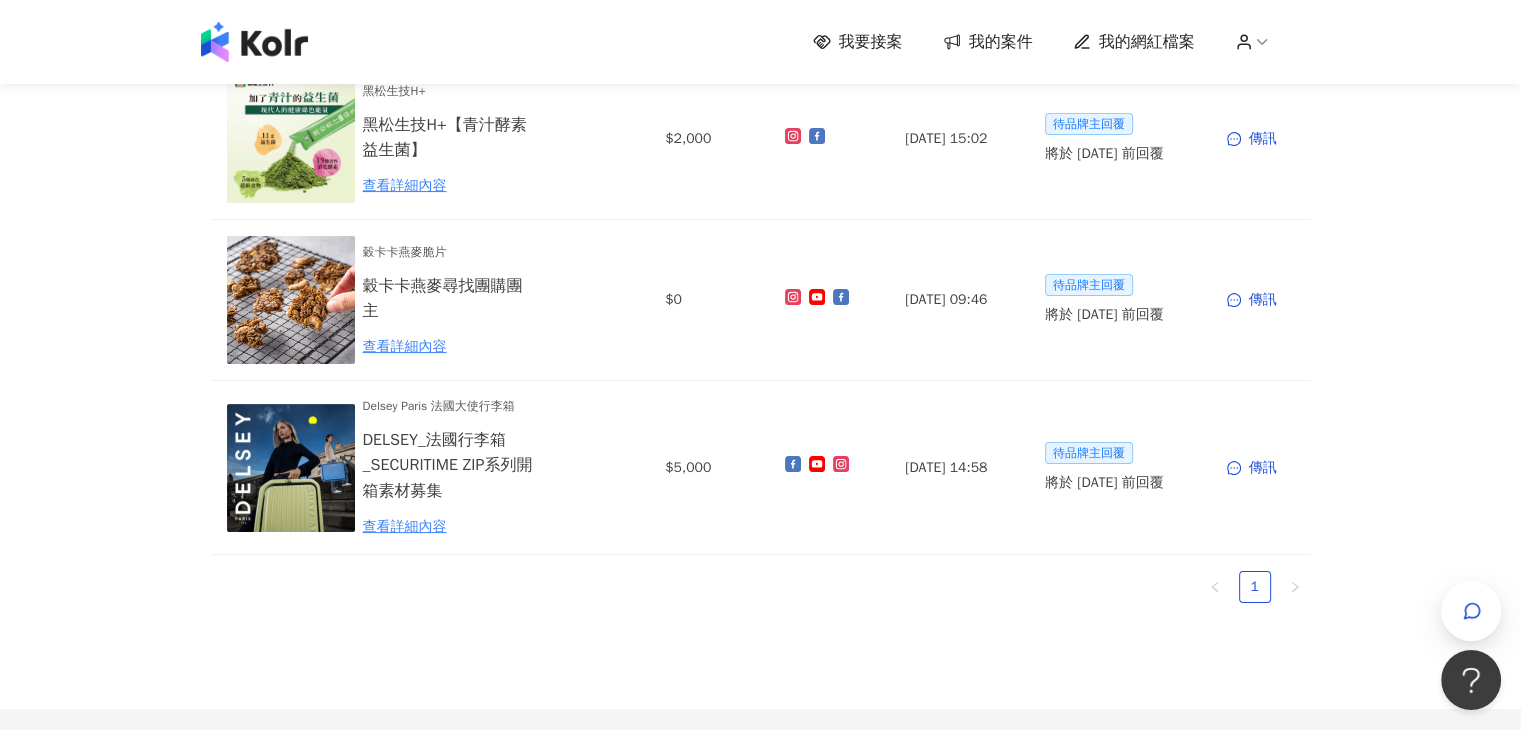 click on "我要接案 我的案件 我的網紅檔案 建議執行流程 確認中(4) 進行中(2) 已結束(5) 邀請中 報名中 活動內容 合作金額 合作方式 報名送出時間 邀請狀態 操作               樂木集 LOMOJI 樂木集｜體雕代謝組｜美體按摩刮痧板+[PERSON_NAME]薑全效代謝油 新品體驗 查看詳細內容 $0 [DATE] 09:50 待品牌主回覆 將於 [DATE] 前回覆   傳訊 黑松生技H+ 黑松生技H+【青汁酵素益生菌】 查看詳細內容 $2,000 [DATE] 15:02 待品牌主回覆 將於 [DATE] 前回覆   傳訊 穀卡卡燕麥脆片 穀卡卡燕麥尋找團購團主 查看詳細內容 $0 [DATE] 09:46 待品牌主回覆 將於 [DATE] 前回覆   傳訊 Delsey Paris 法國大使行李箱 DELSEY_法國行李箱_SECURITIME ZIP系列開箱素材募集 查看詳細內容 $5,000 [DATE] 14:58 待品牌主回覆 將於 [DATE] 前回覆   傳訊 1 Kolr 使用條款 隱私權保護 聯絡我們 愛[PERSON_NAME]互動媒體股份有限公司  |   |  2025" at bounding box center (760, -30) 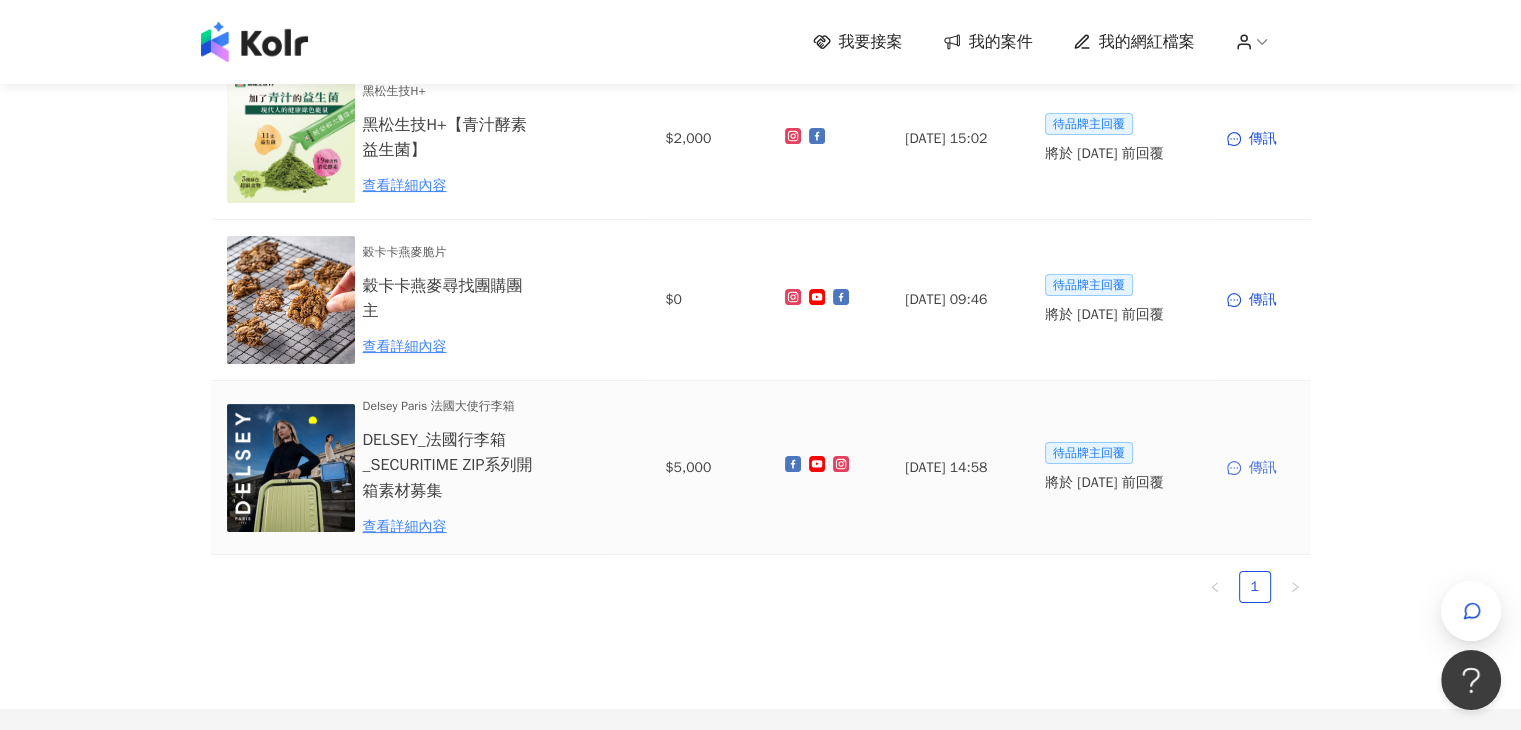 click on "傳訊" at bounding box center [1261, 468] 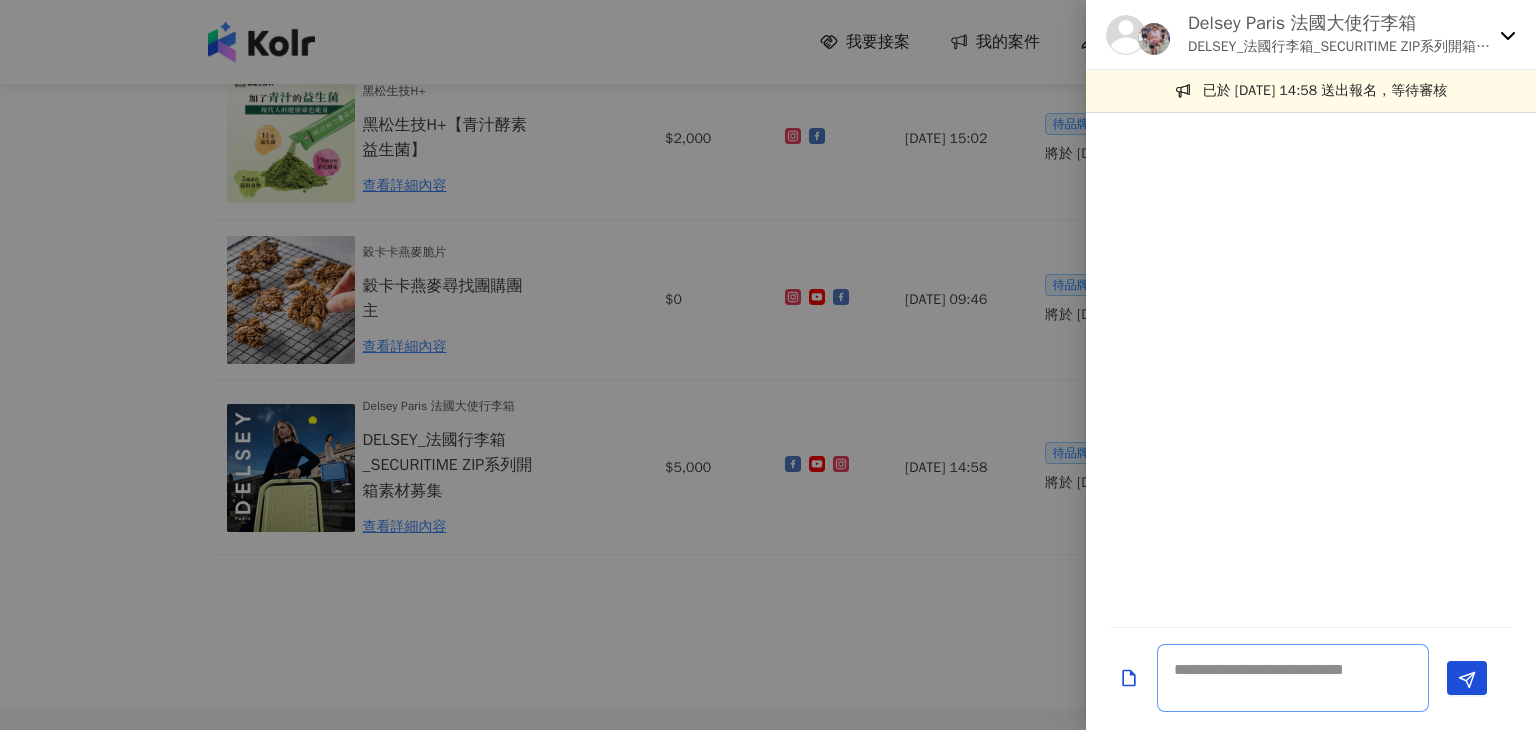 click at bounding box center (1293, 678) 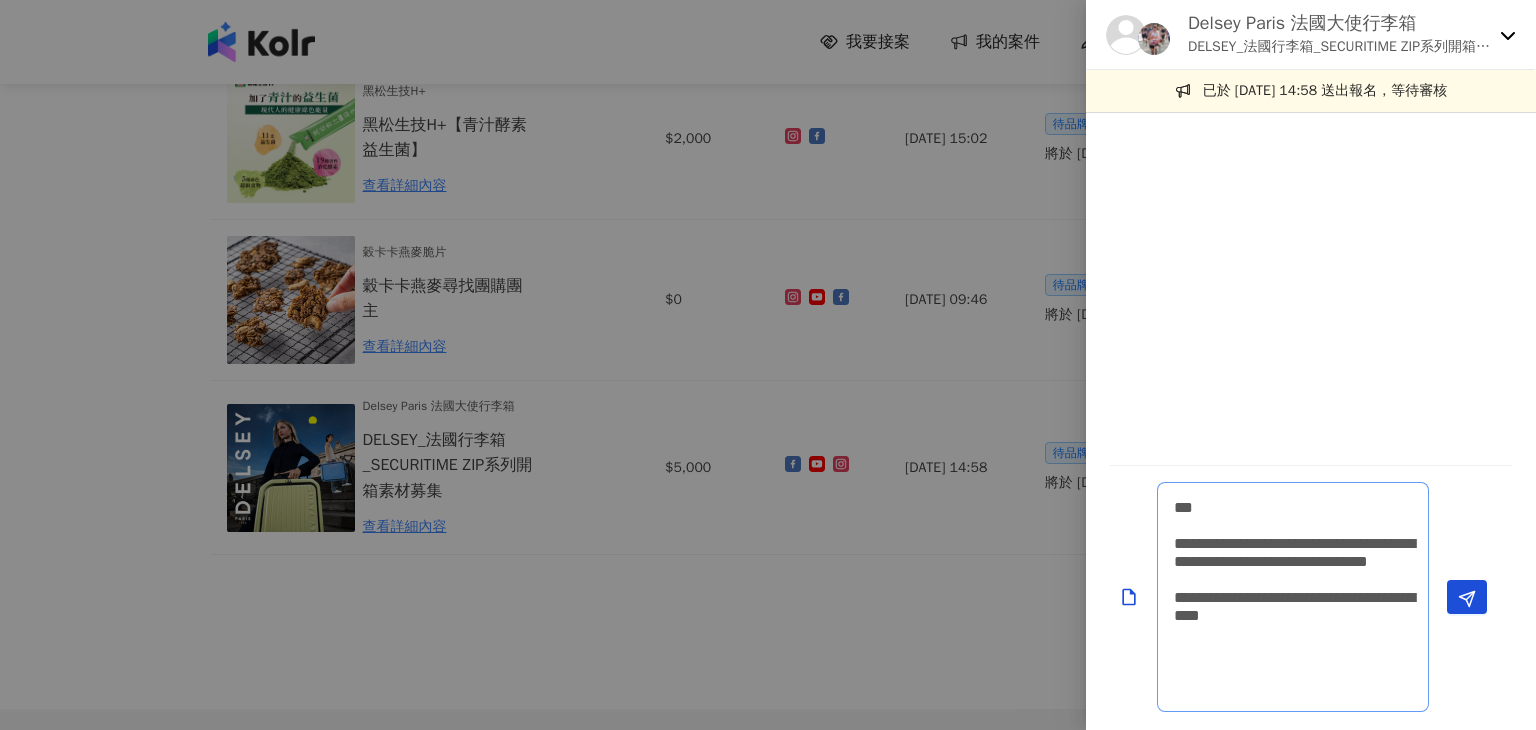 scroll, scrollTop: 1, scrollLeft: 0, axis: vertical 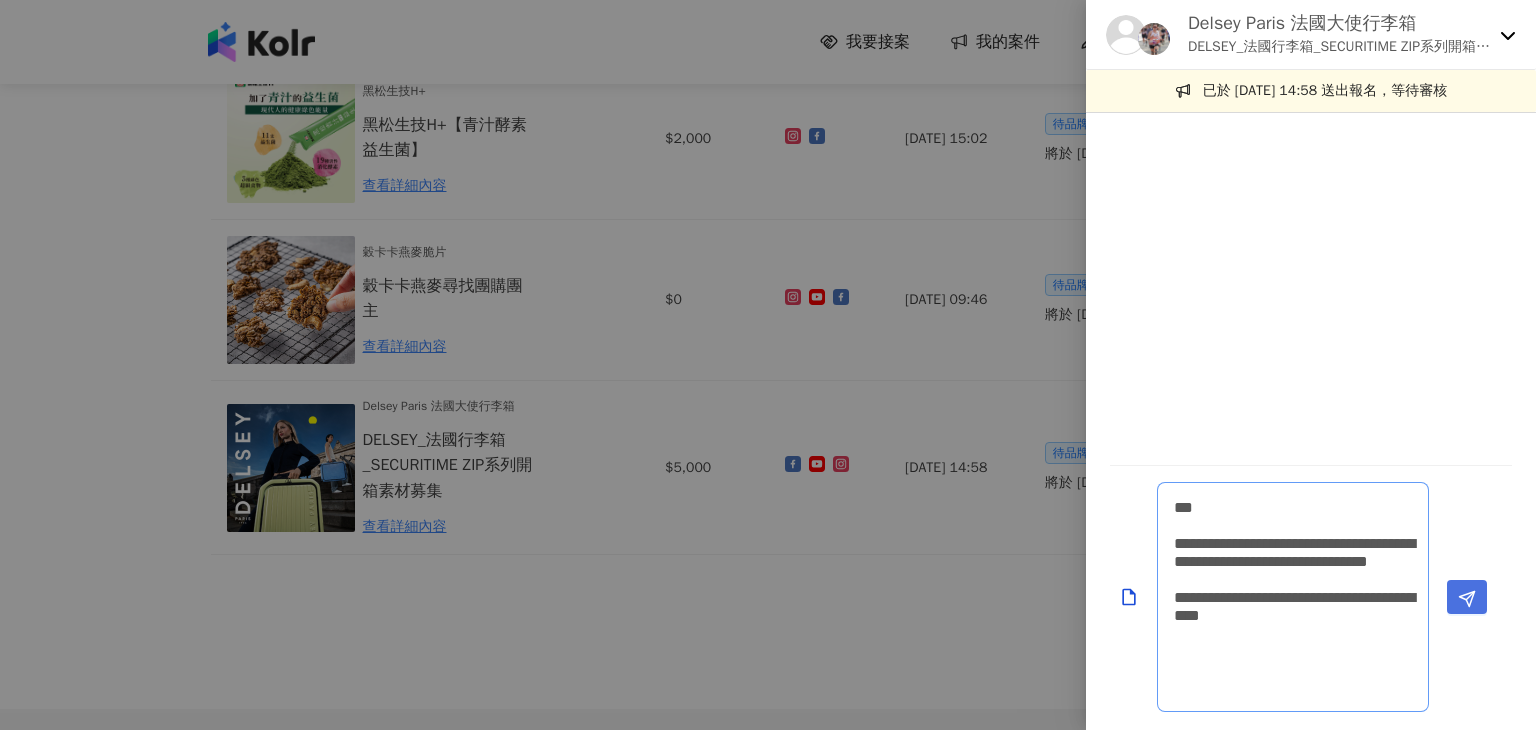 type on "**********" 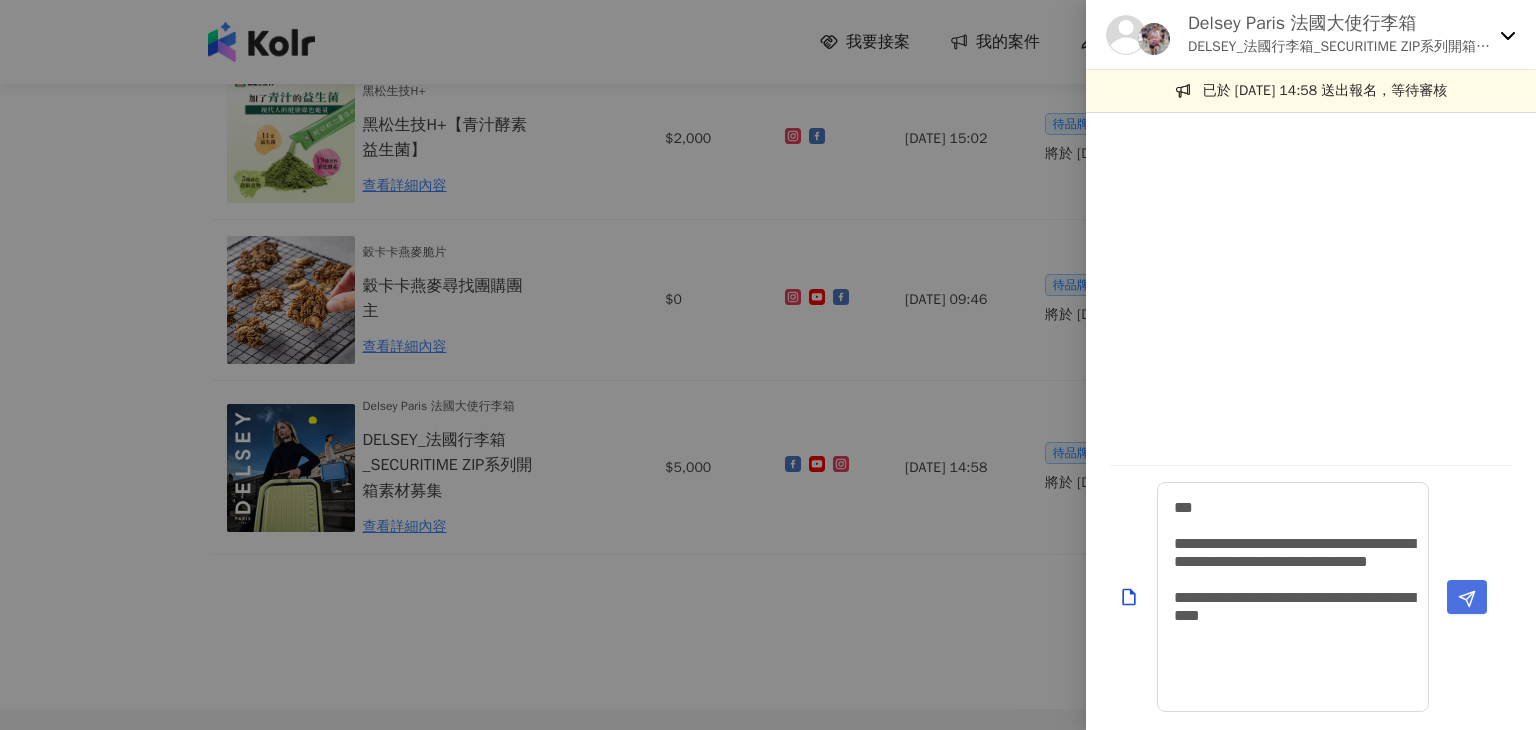 click at bounding box center [1467, 597] 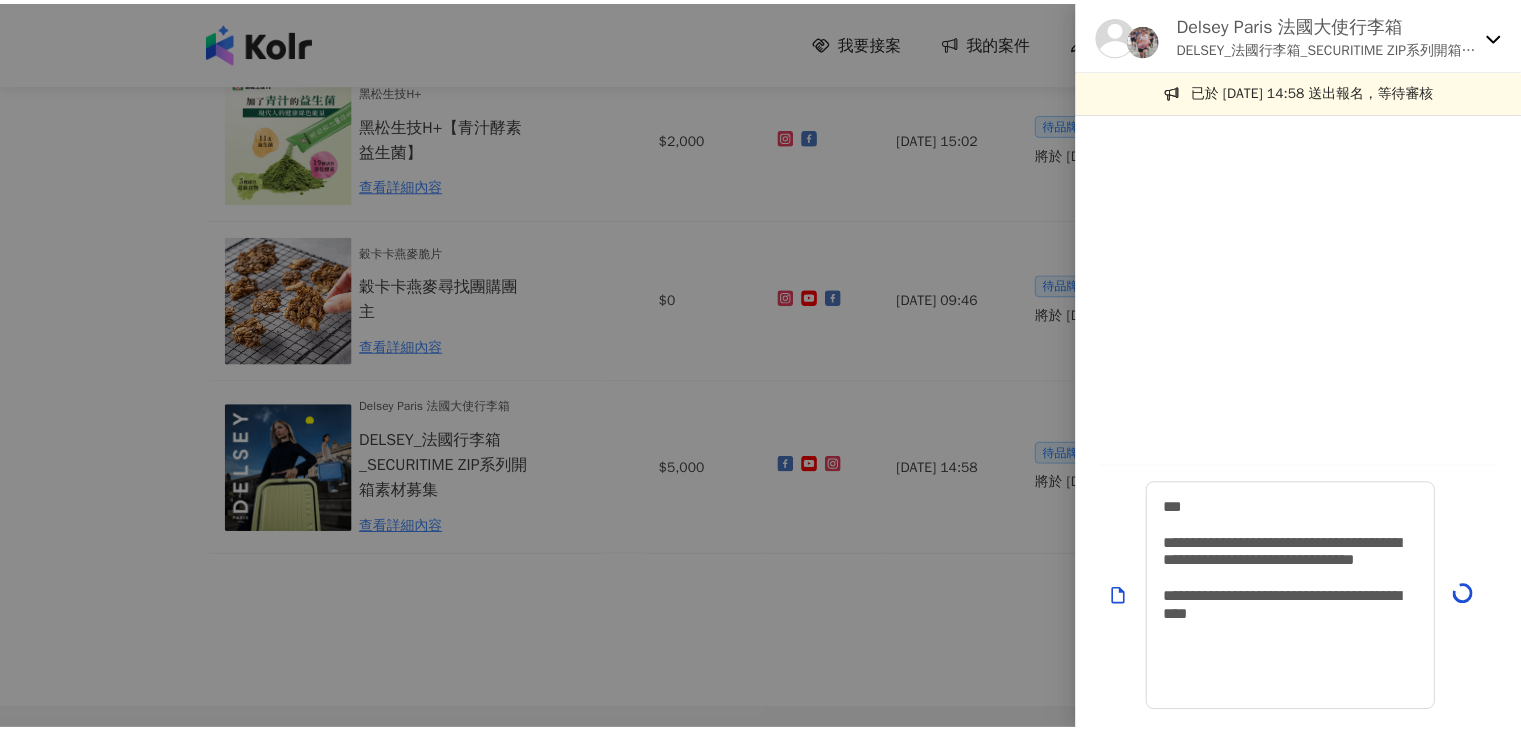 scroll, scrollTop: 0, scrollLeft: 0, axis: both 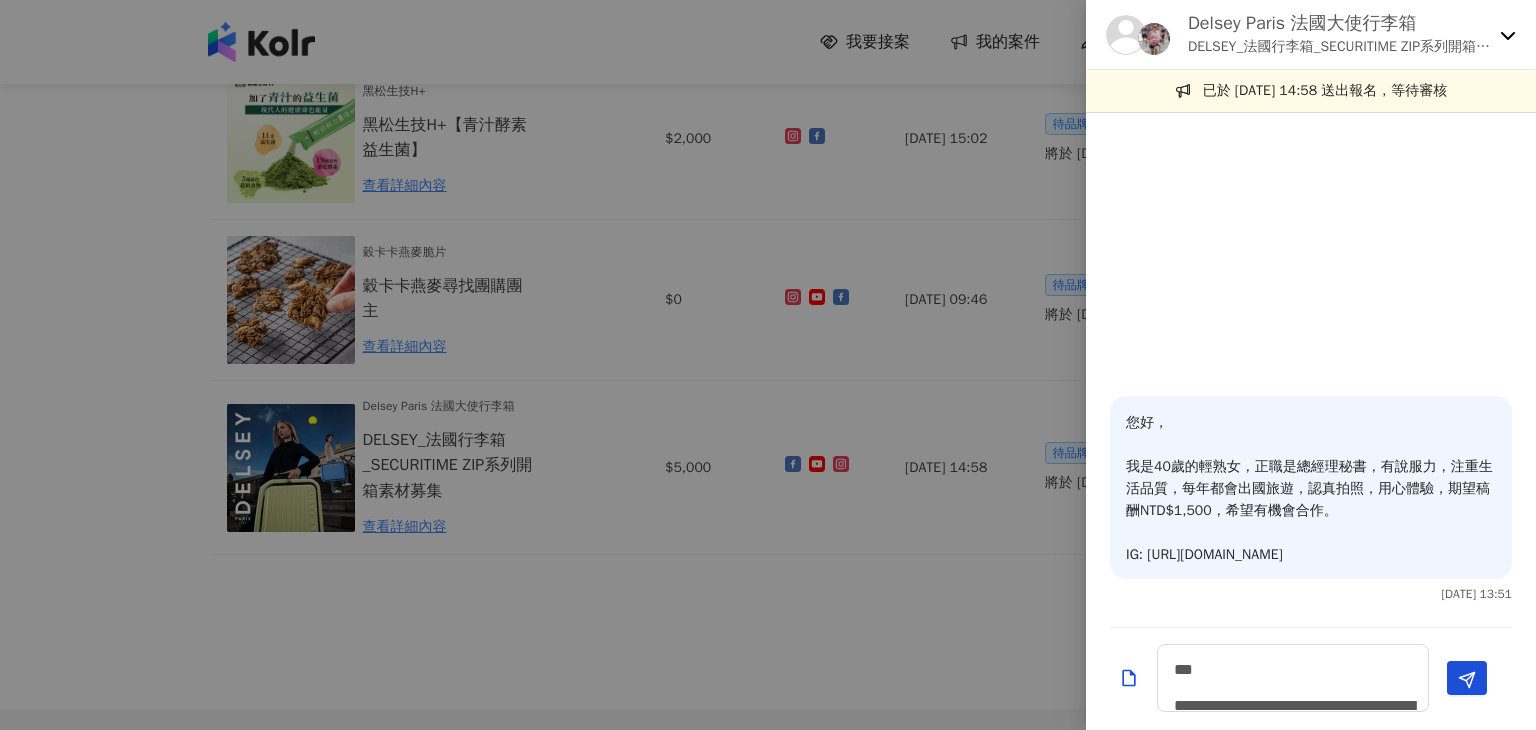 click at bounding box center (768, 365) 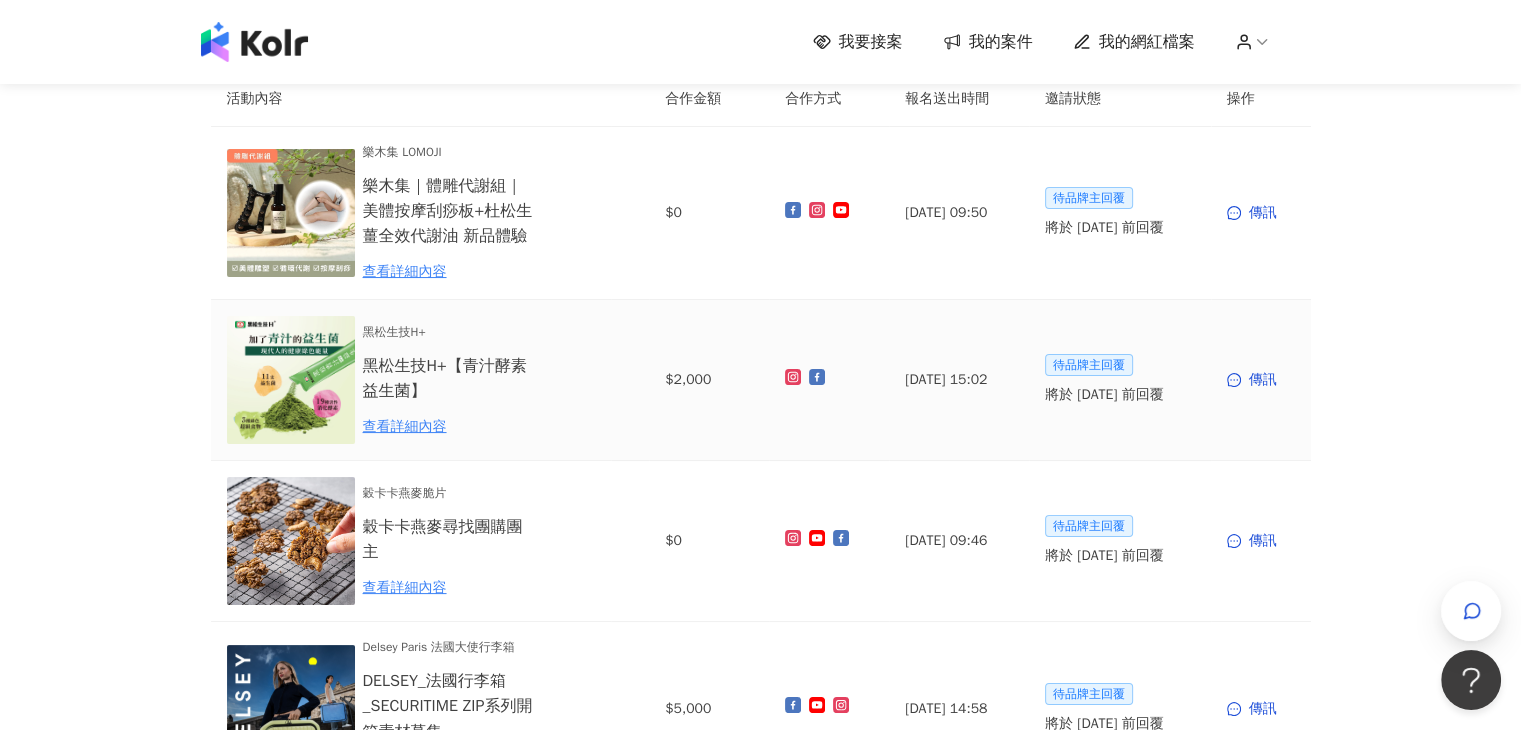 scroll, scrollTop: 0, scrollLeft: 0, axis: both 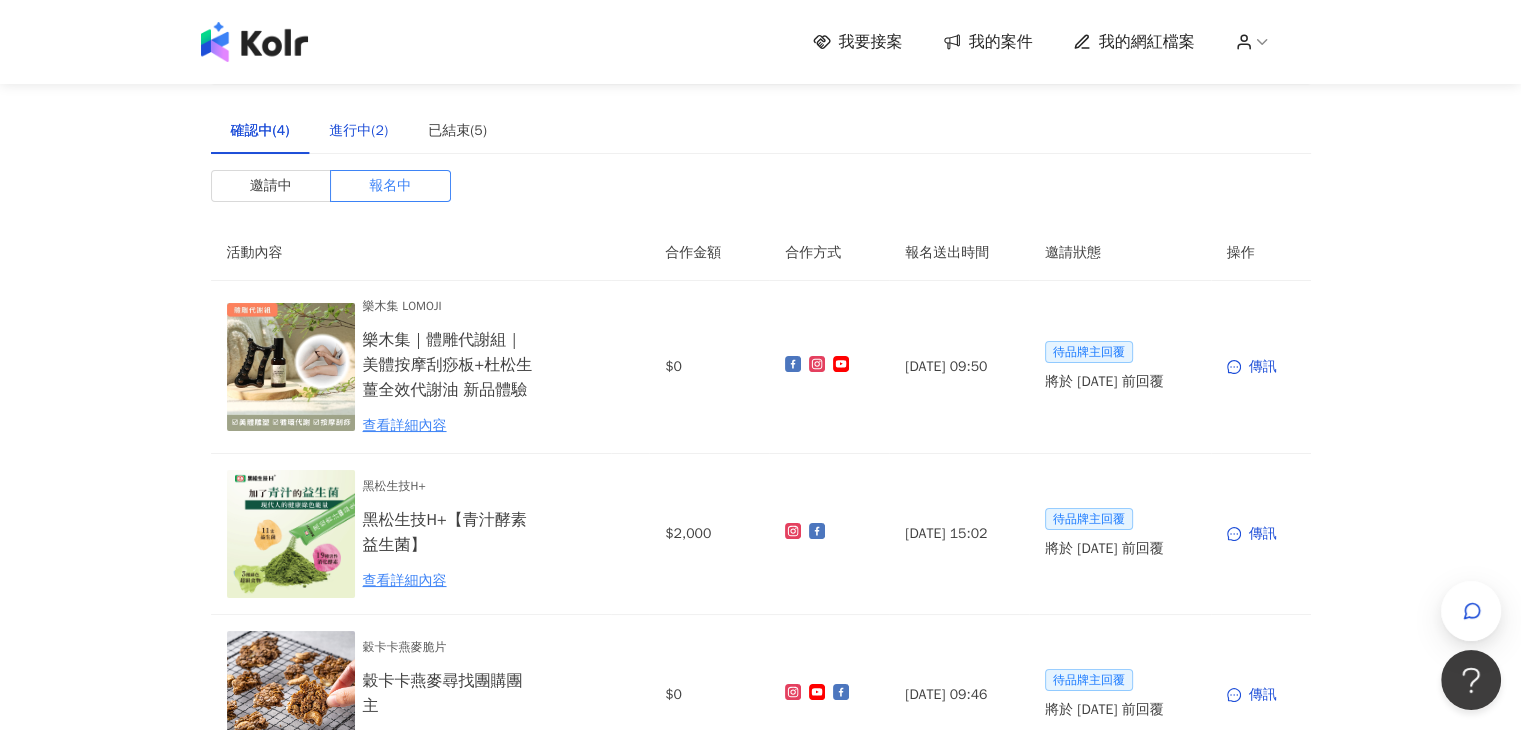 click on "進行中(2)" at bounding box center (358, 131) 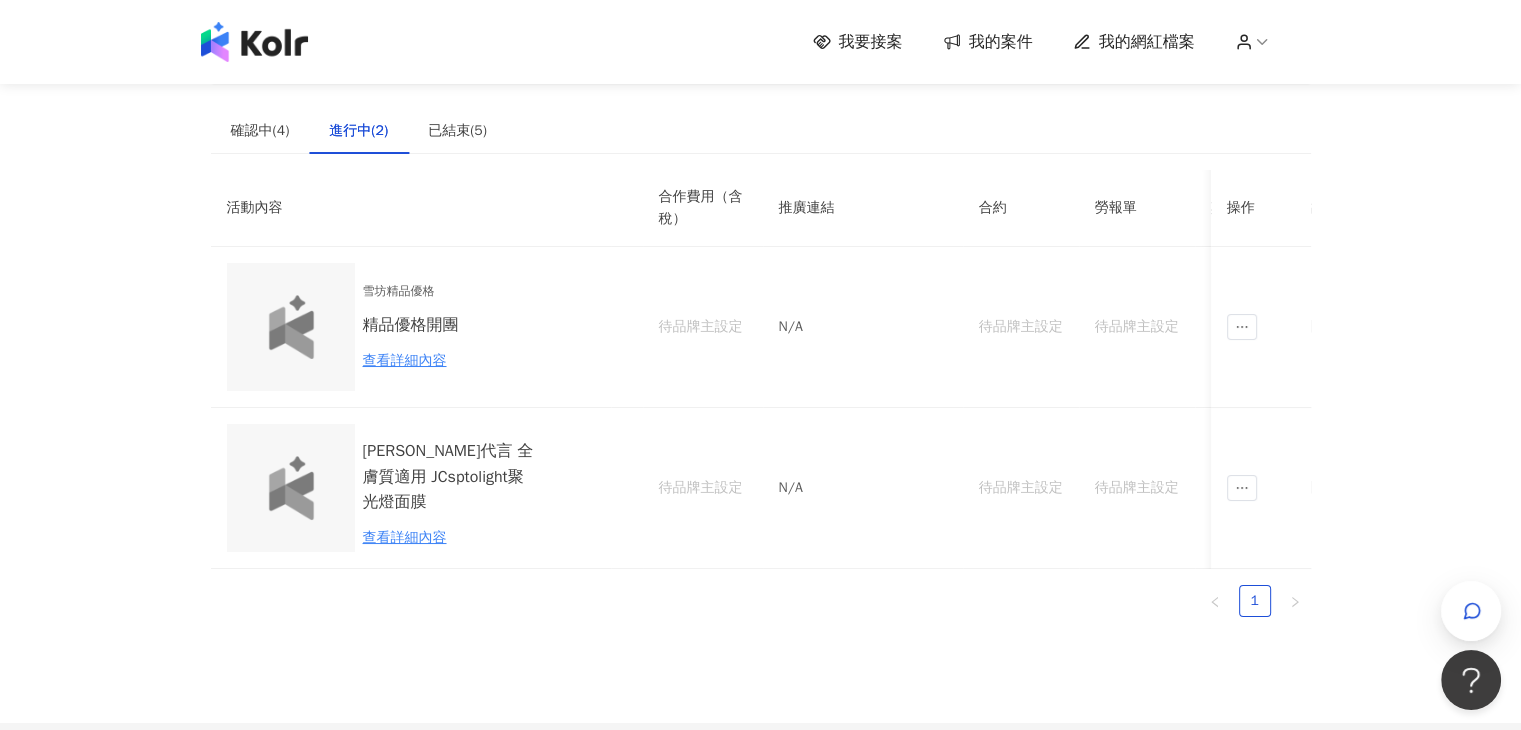 drag, startPoint x: 26, startPoint y: 273, endPoint x: 91, endPoint y: 275, distance: 65.03076 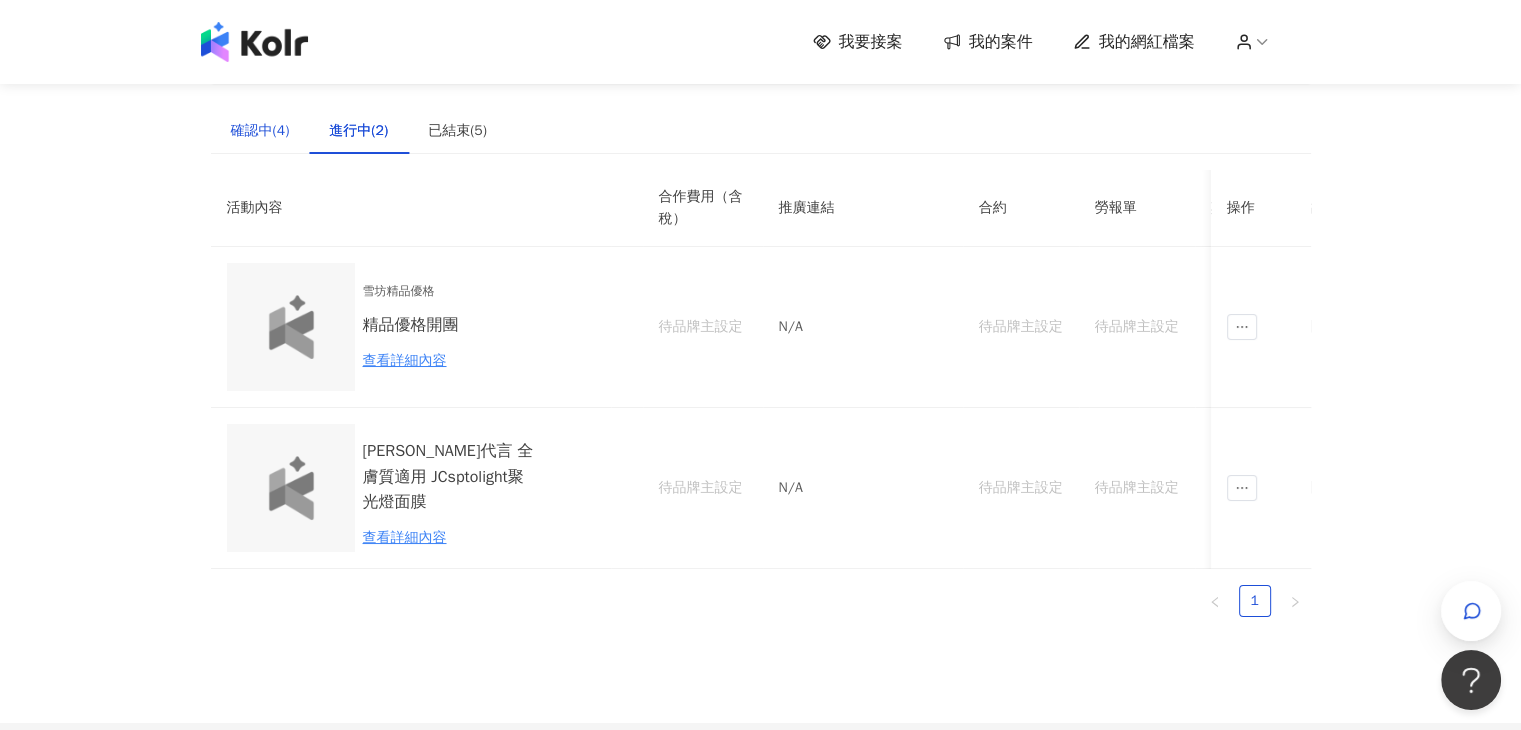 click on "確認中(4)" at bounding box center (260, 131) 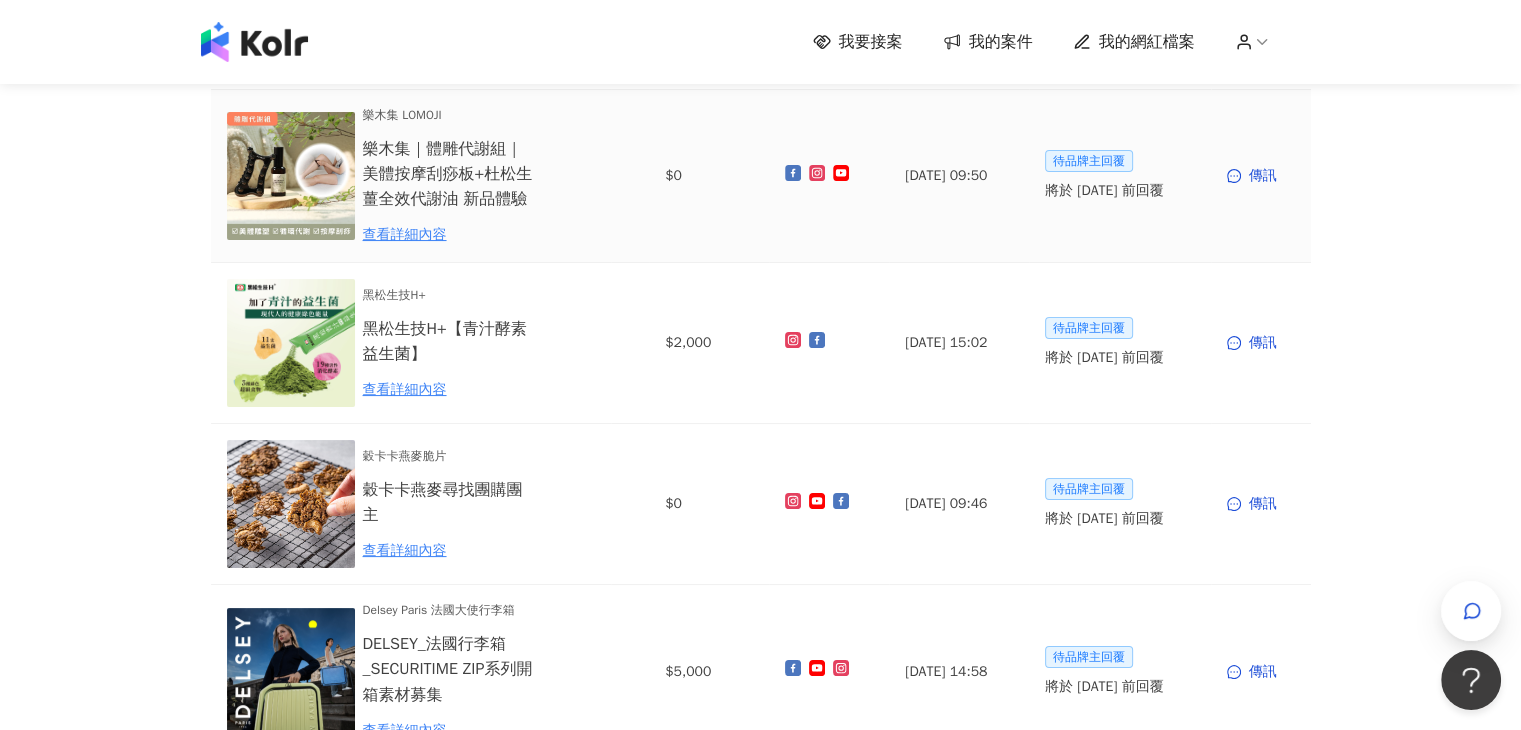 scroll, scrollTop: 200, scrollLeft: 0, axis: vertical 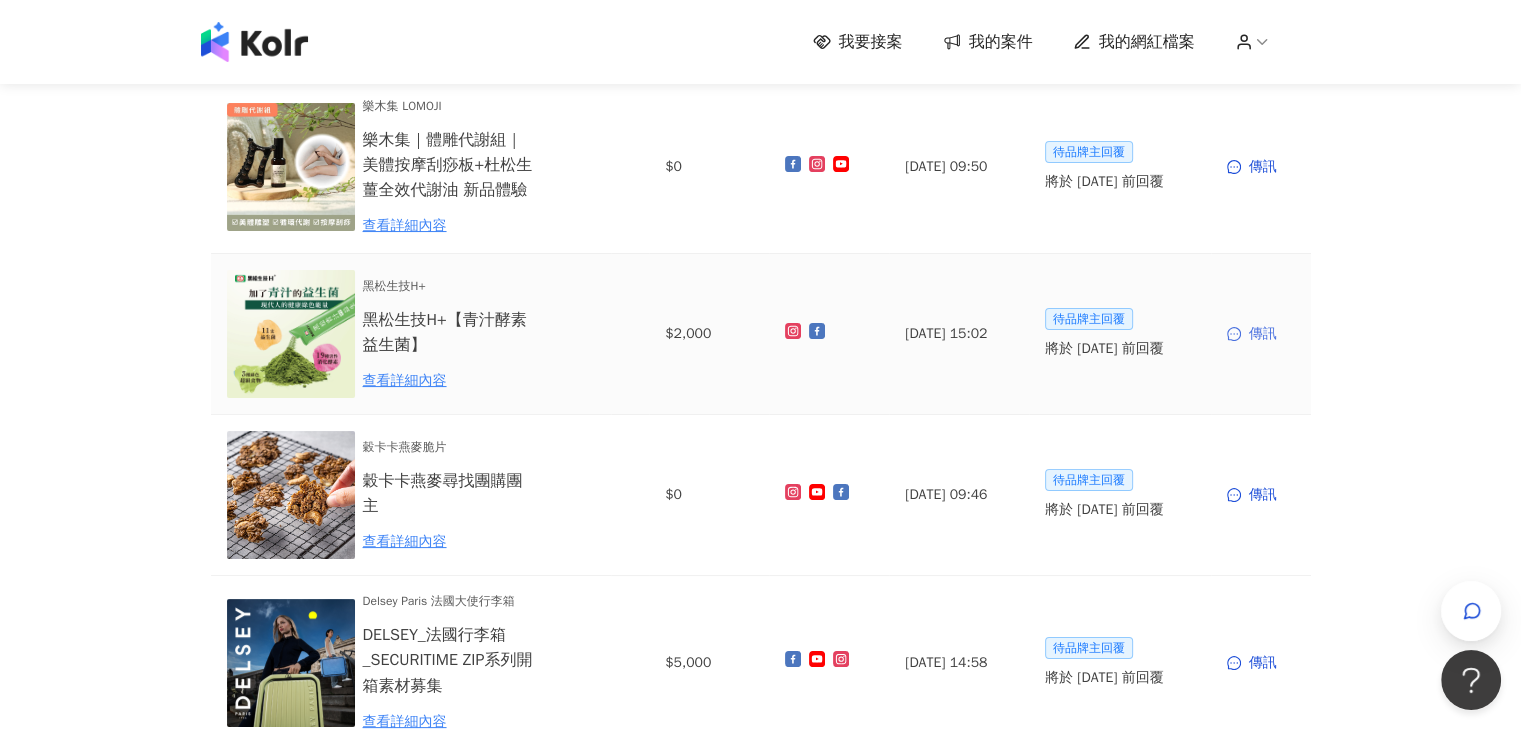 click on "傳訊" at bounding box center (1261, 334) 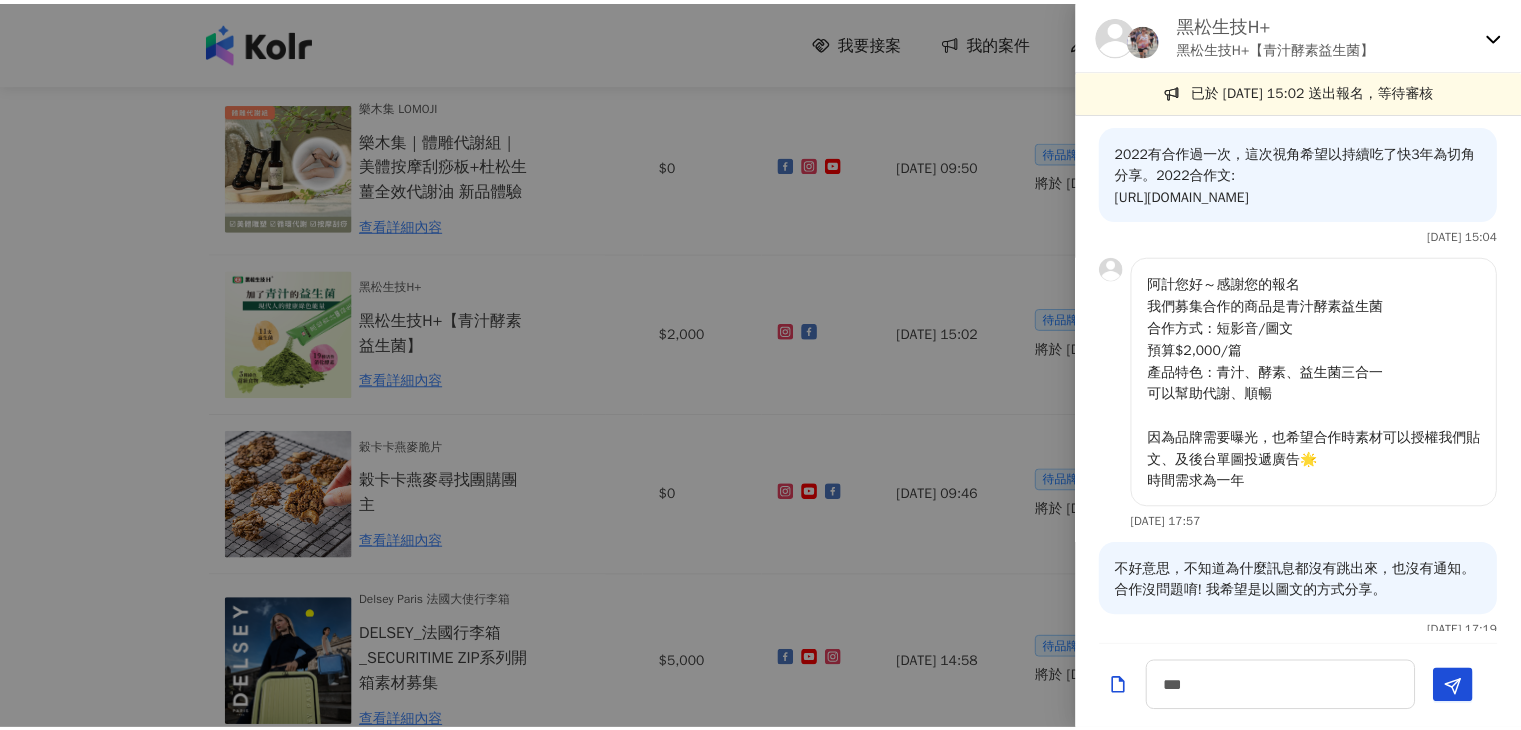 scroll, scrollTop: 40, scrollLeft: 0, axis: vertical 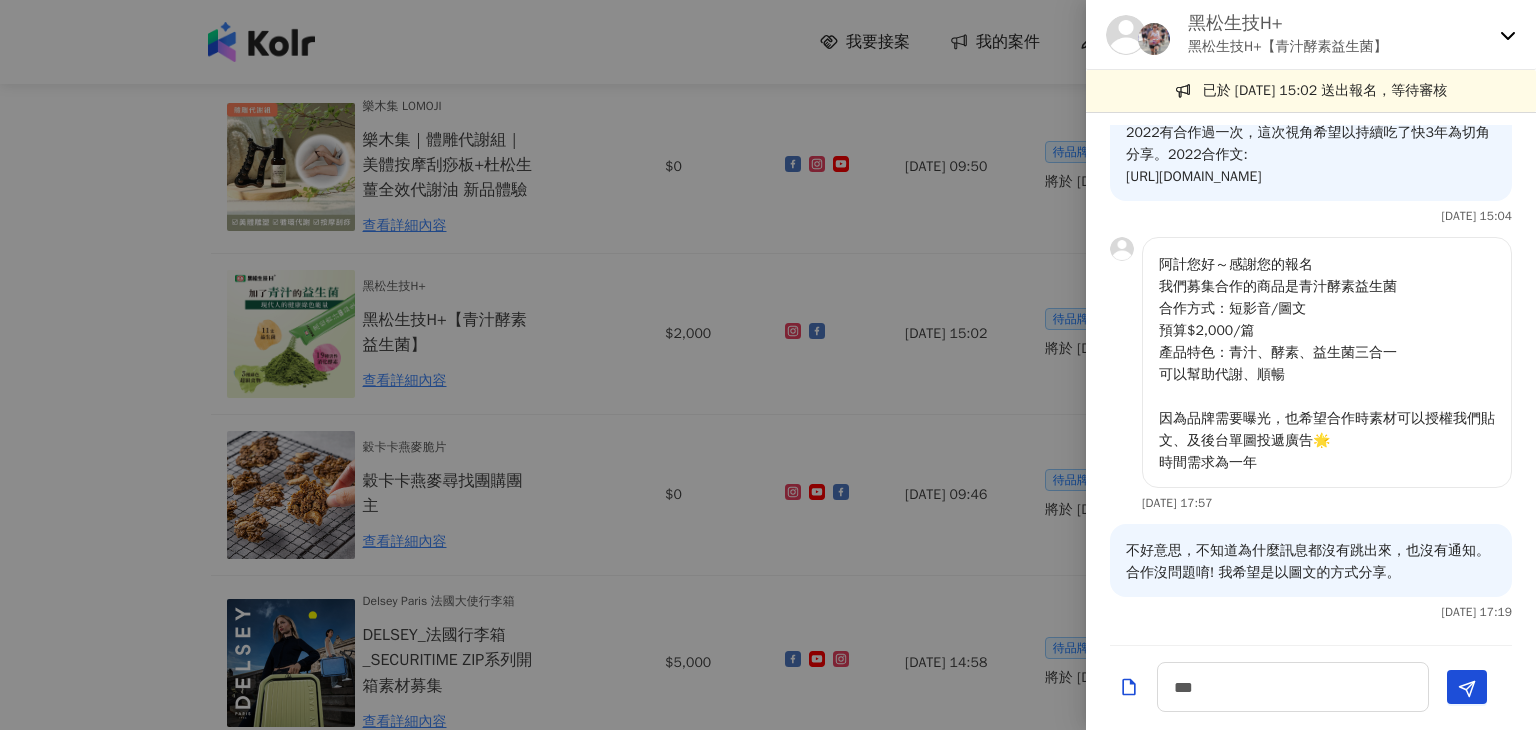 click at bounding box center [768, 365] 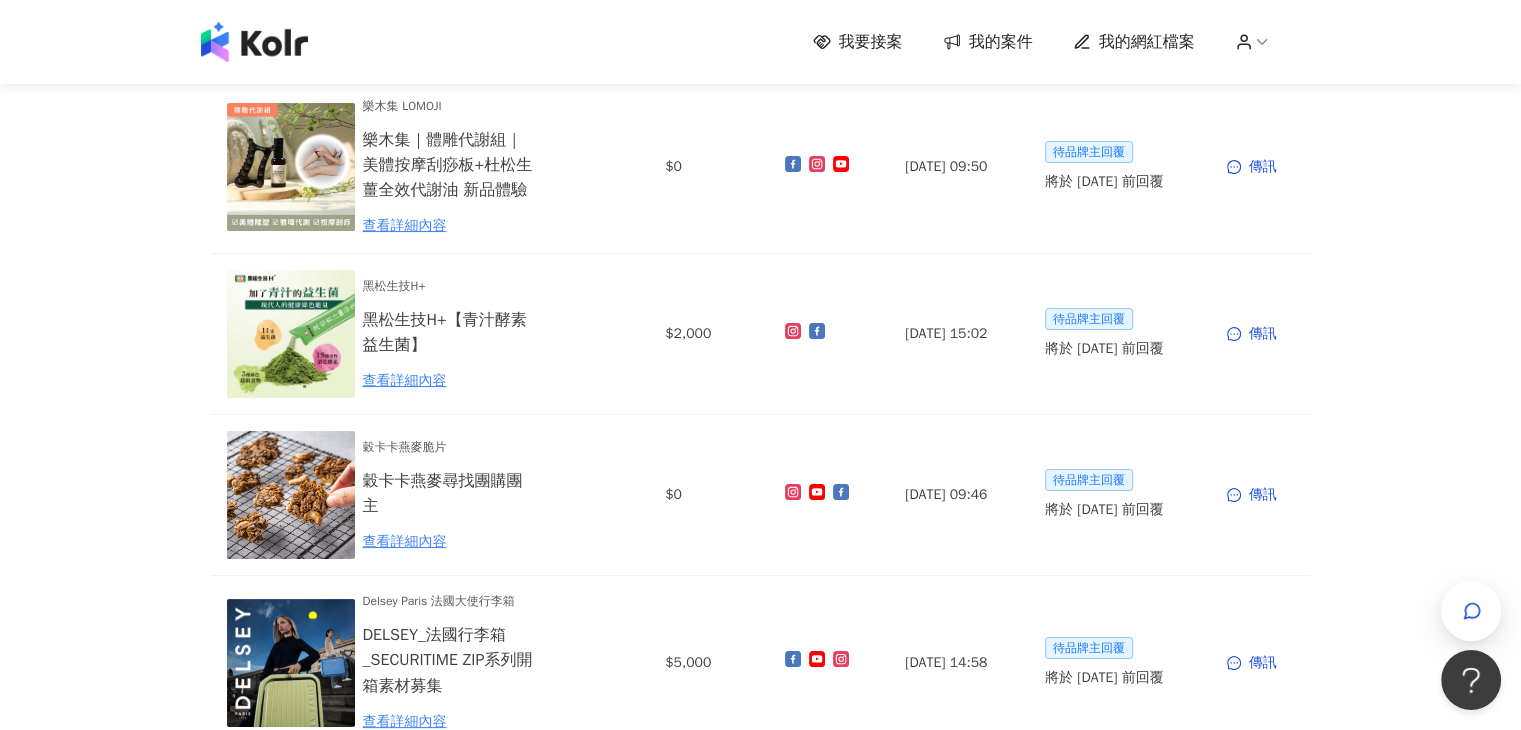 drag, startPoint x: 0, startPoint y: 225, endPoint x: 24, endPoint y: 208, distance: 29.410883 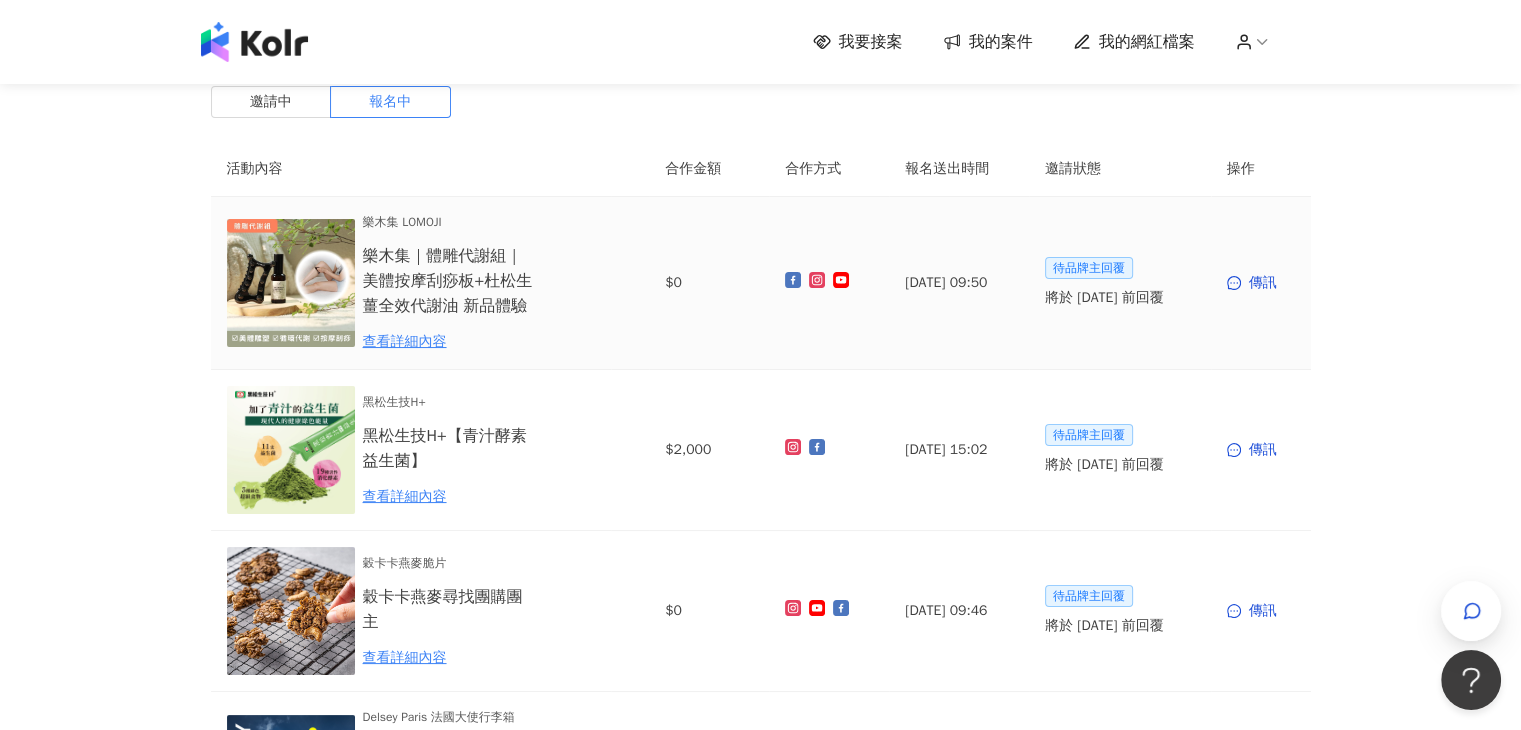 scroll, scrollTop: 0, scrollLeft: 0, axis: both 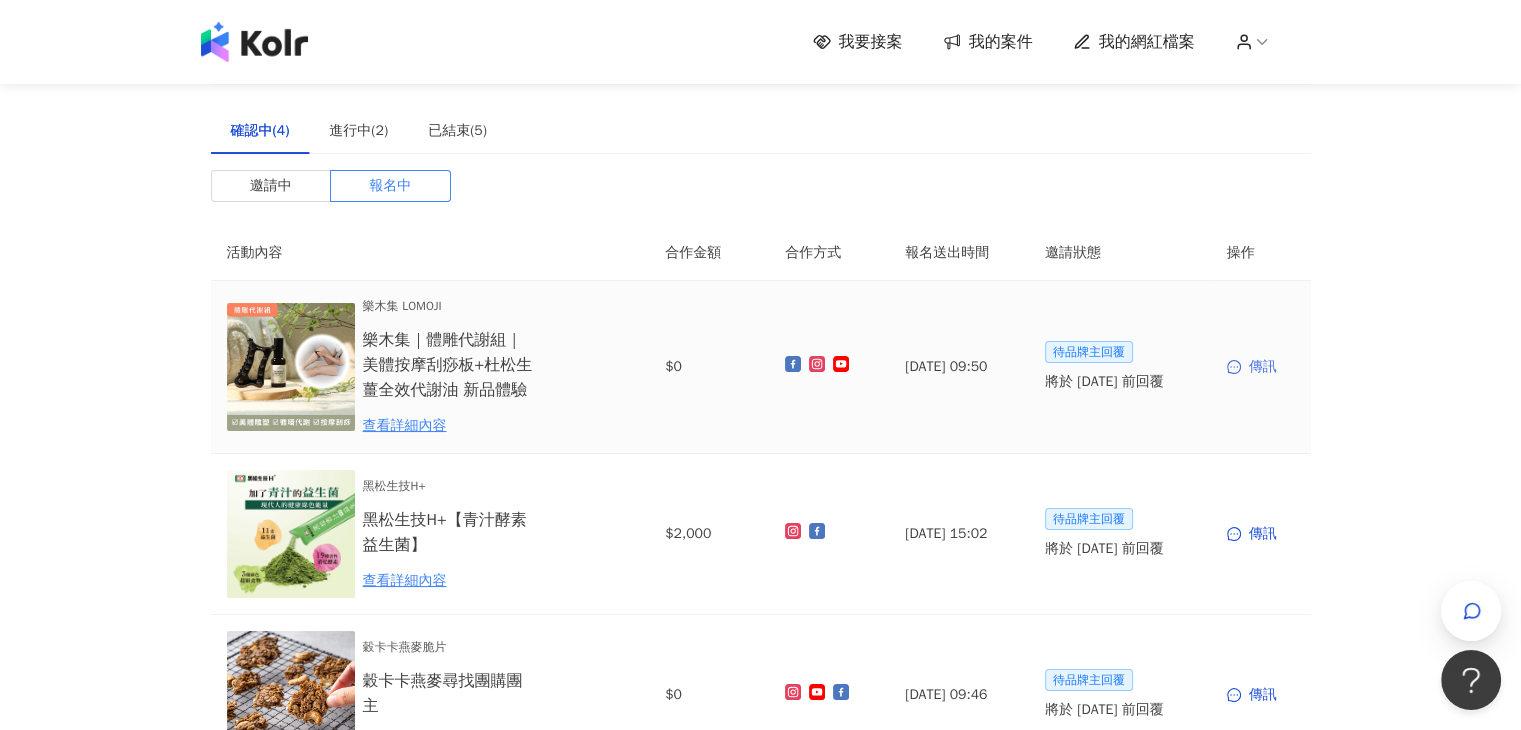 click at bounding box center [1236, 367] 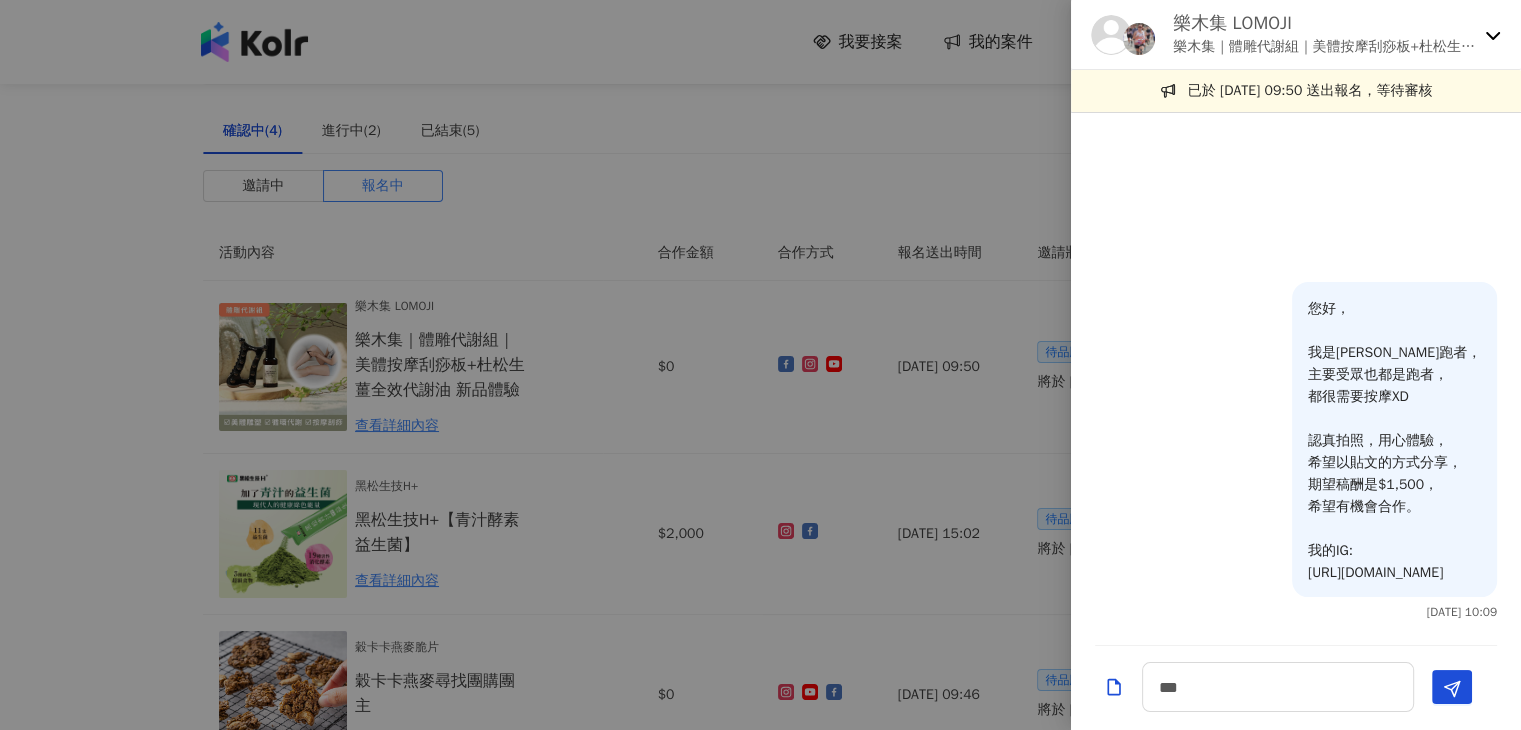 scroll, scrollTop: 0, scrollLeft: 0, axis: both 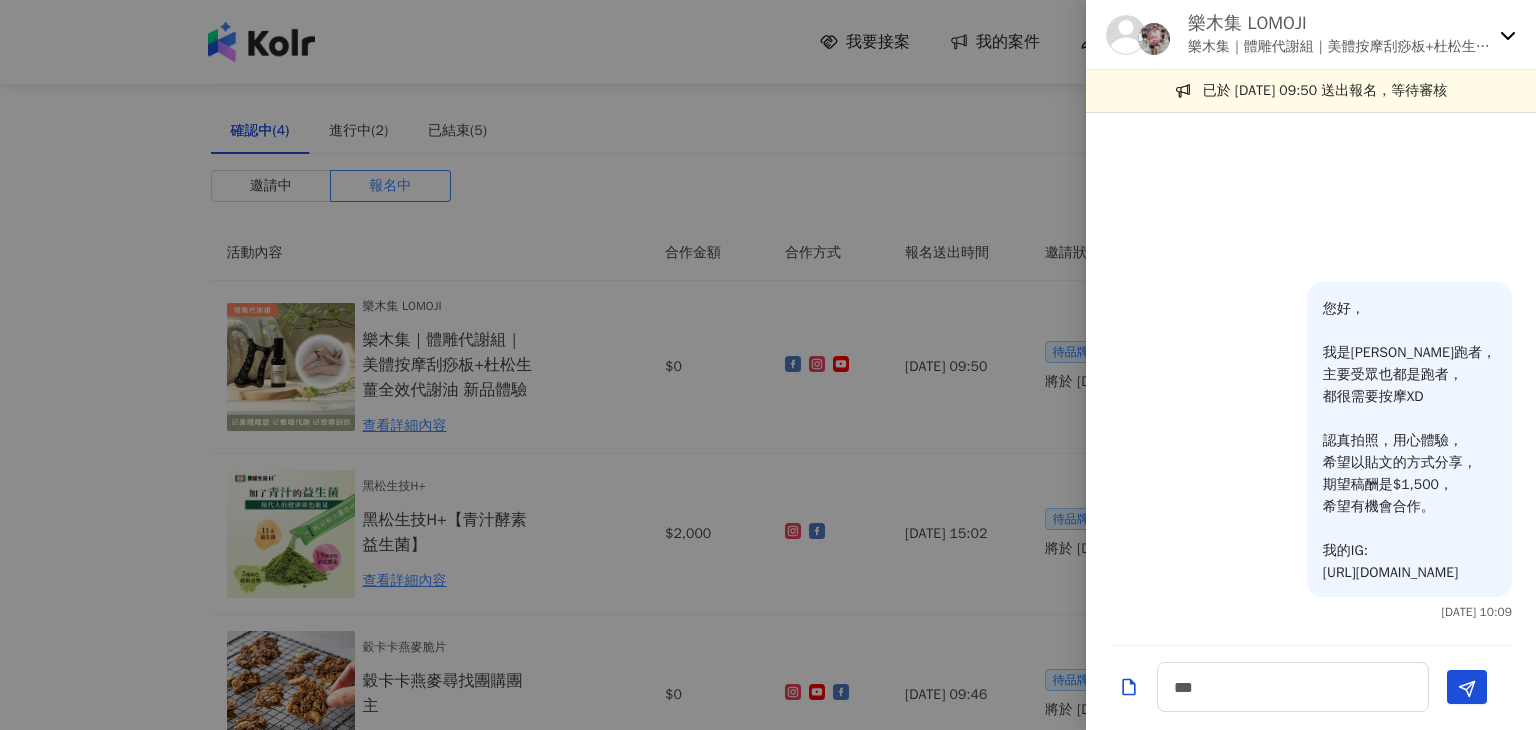 click at bounding box center [1311, 203] 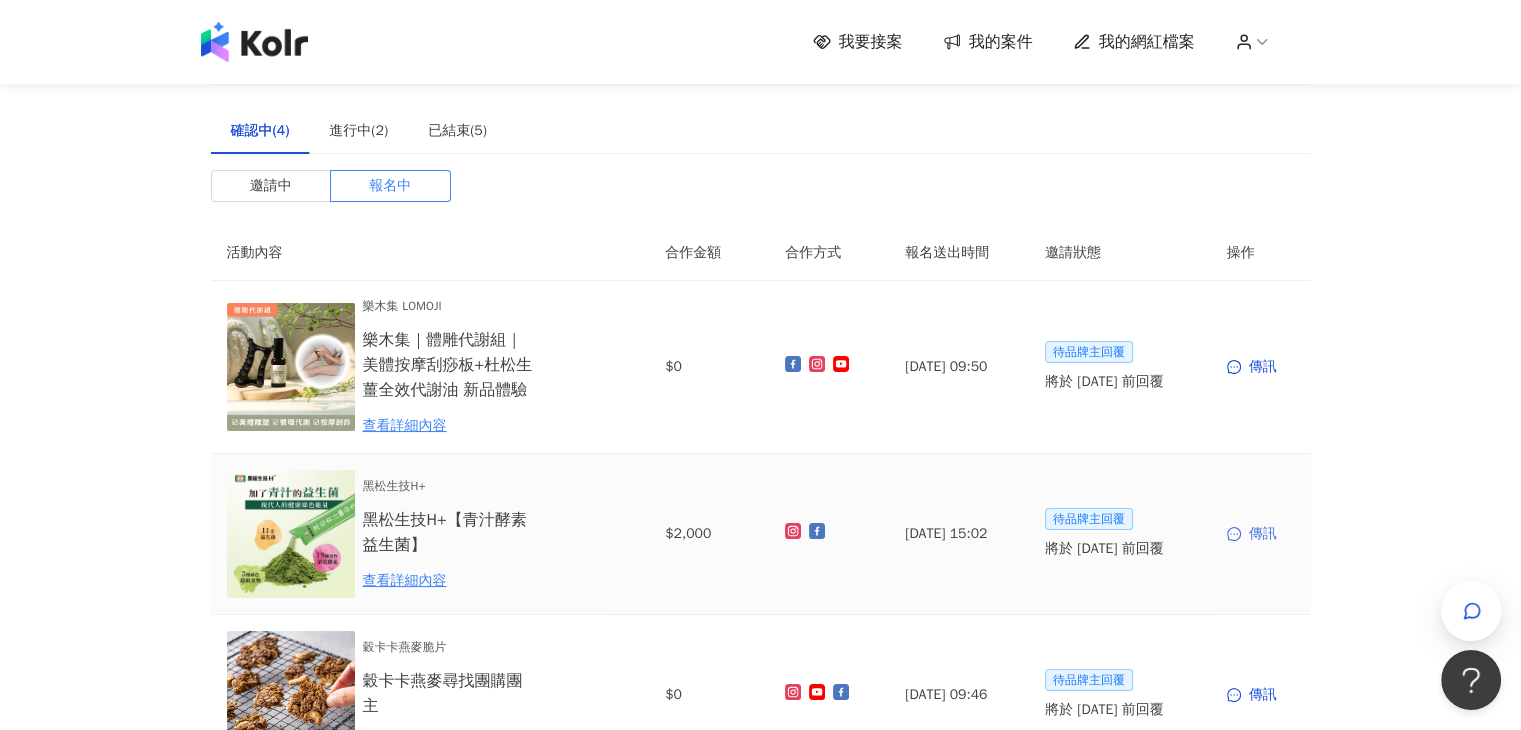 click on "傳訊" at bounding box center [1261, 534] 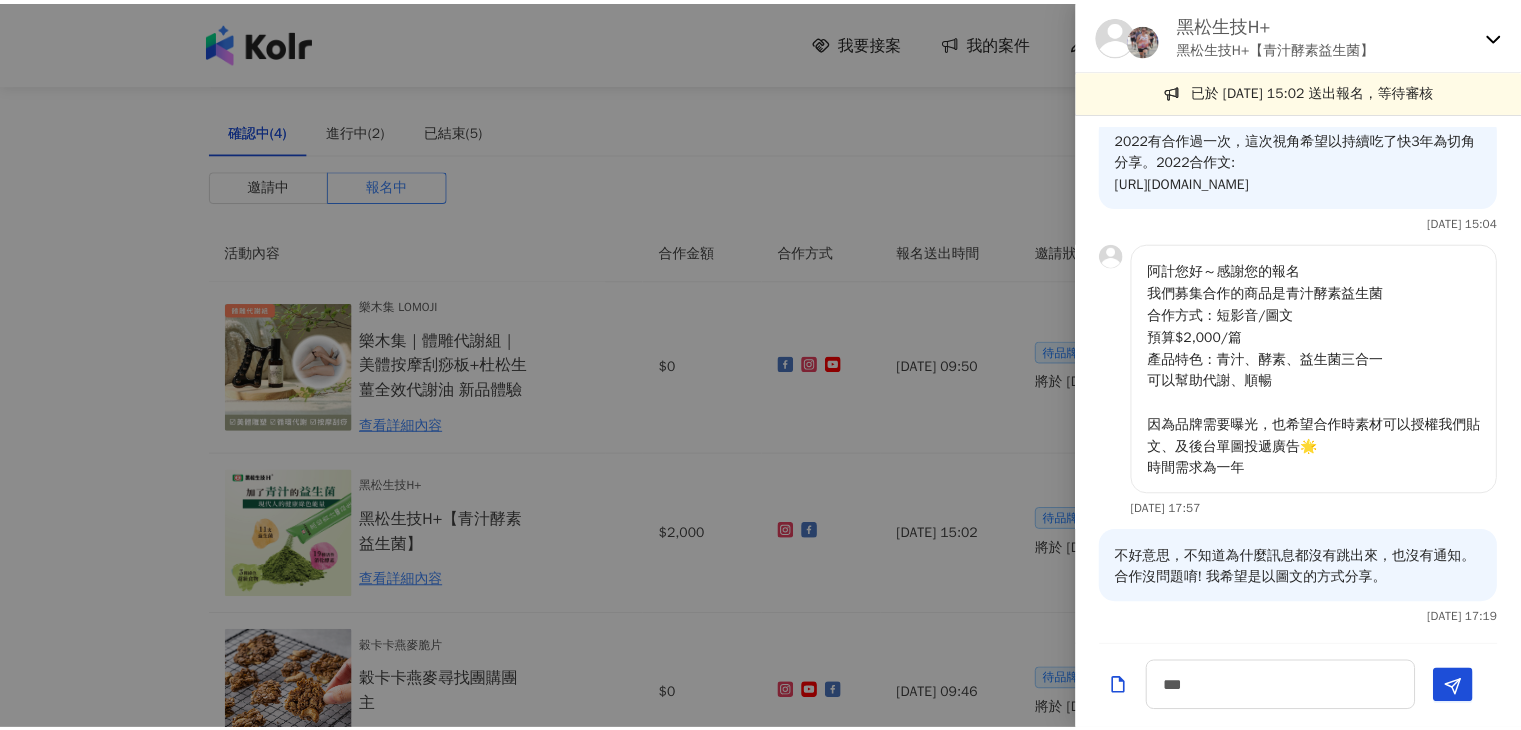 scroll, scrollTop: 0, scrollLeft: 0, axis: both 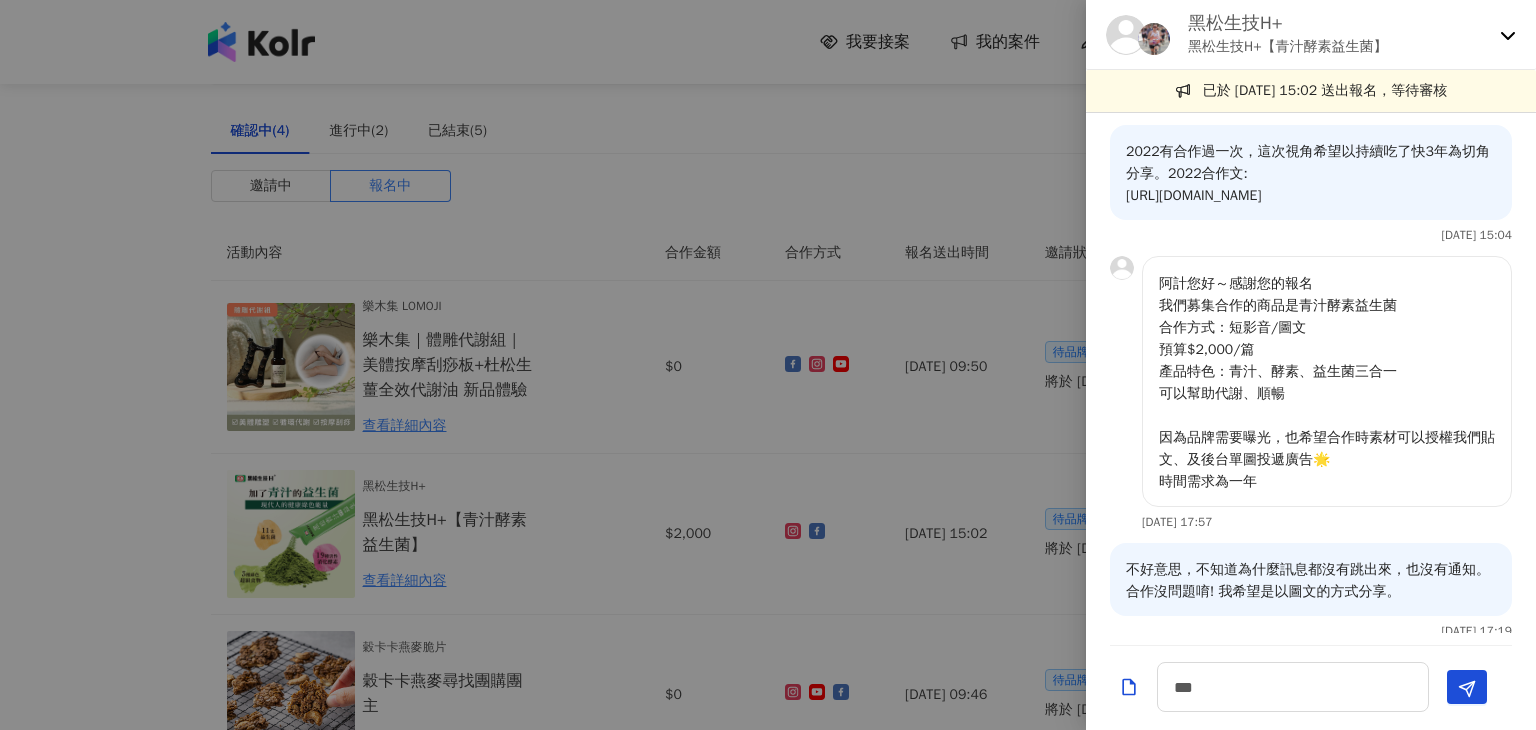 click at bounding box center (768, 365) 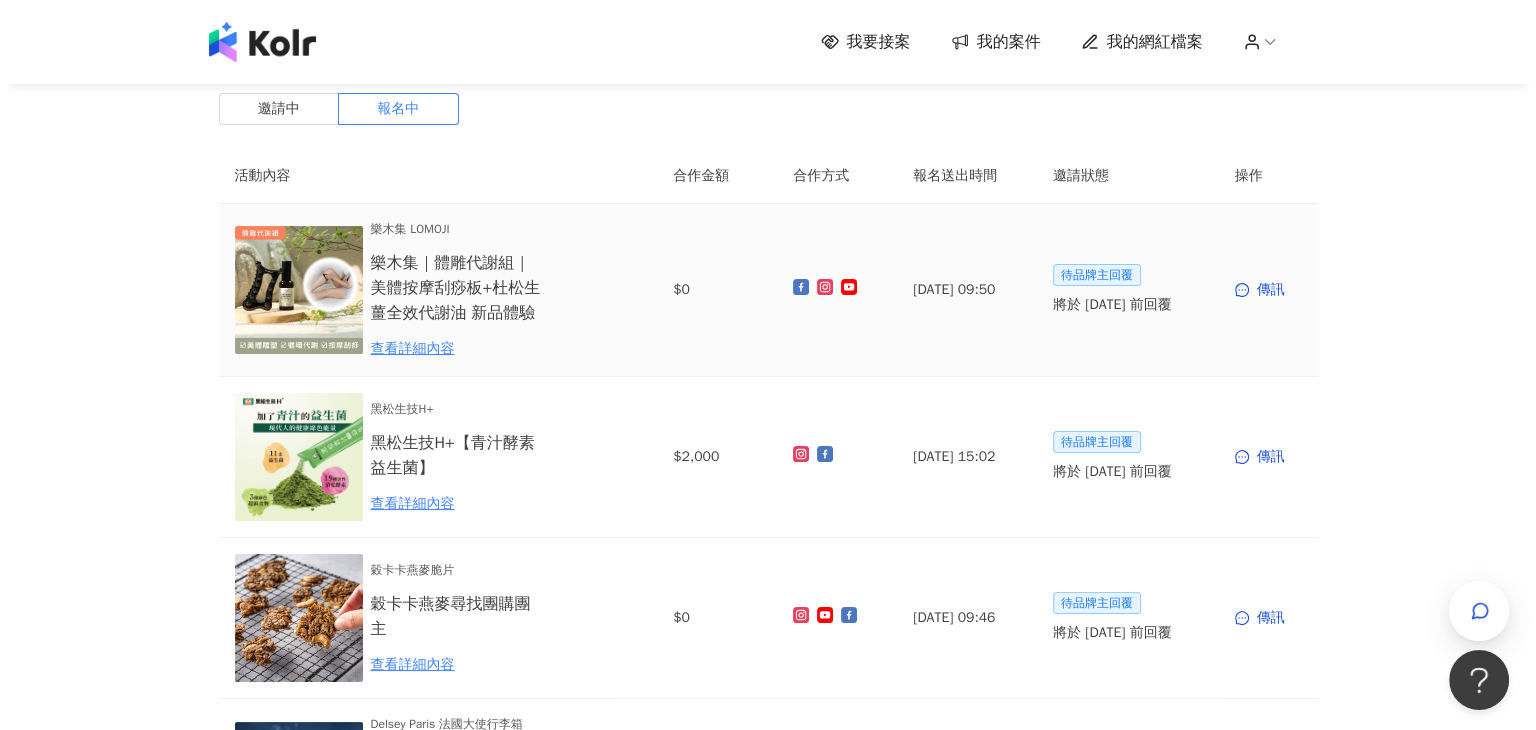 scroll, scrollTop: 200, scrollLeft: 0, axis: vertical 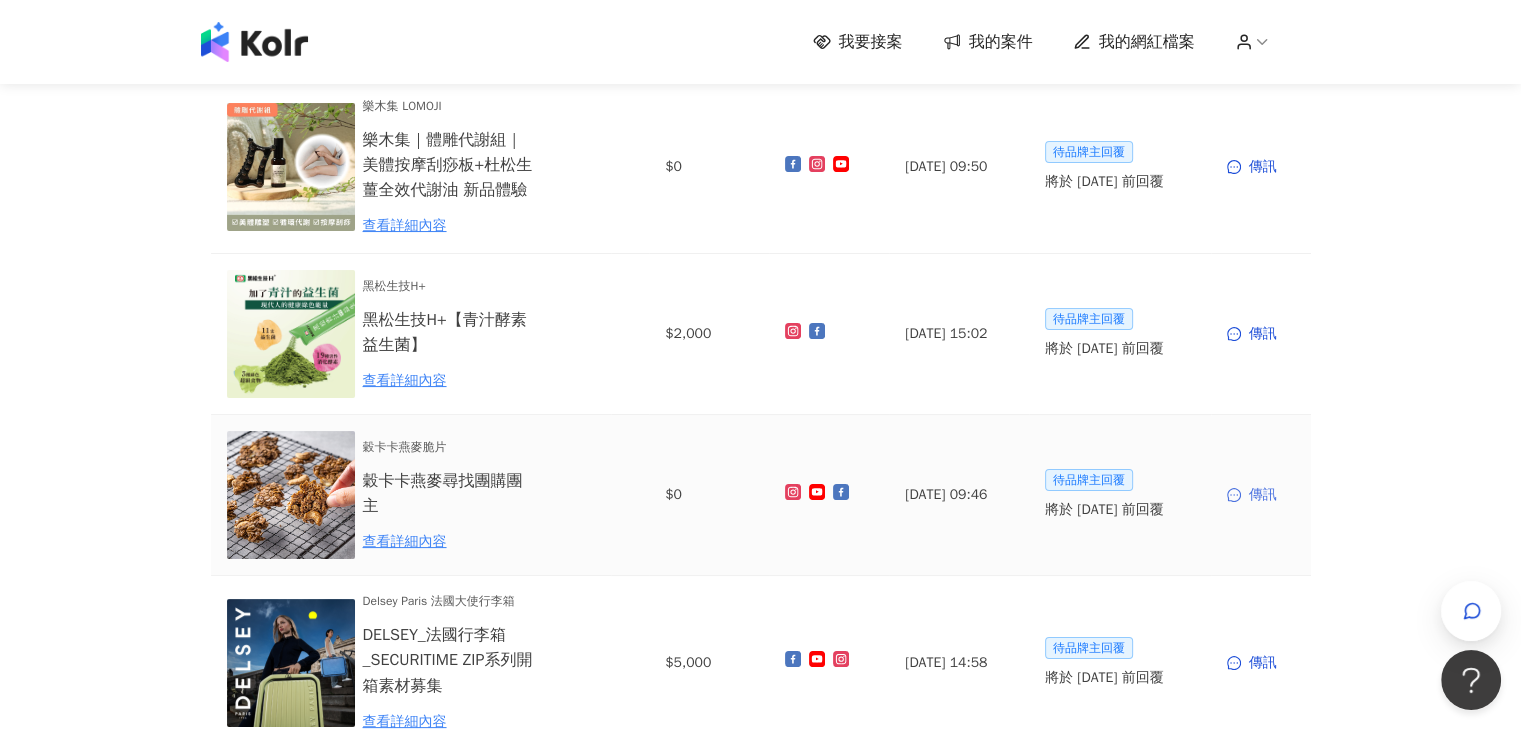 click on "傳訊" at bounding box center (1261, 495) 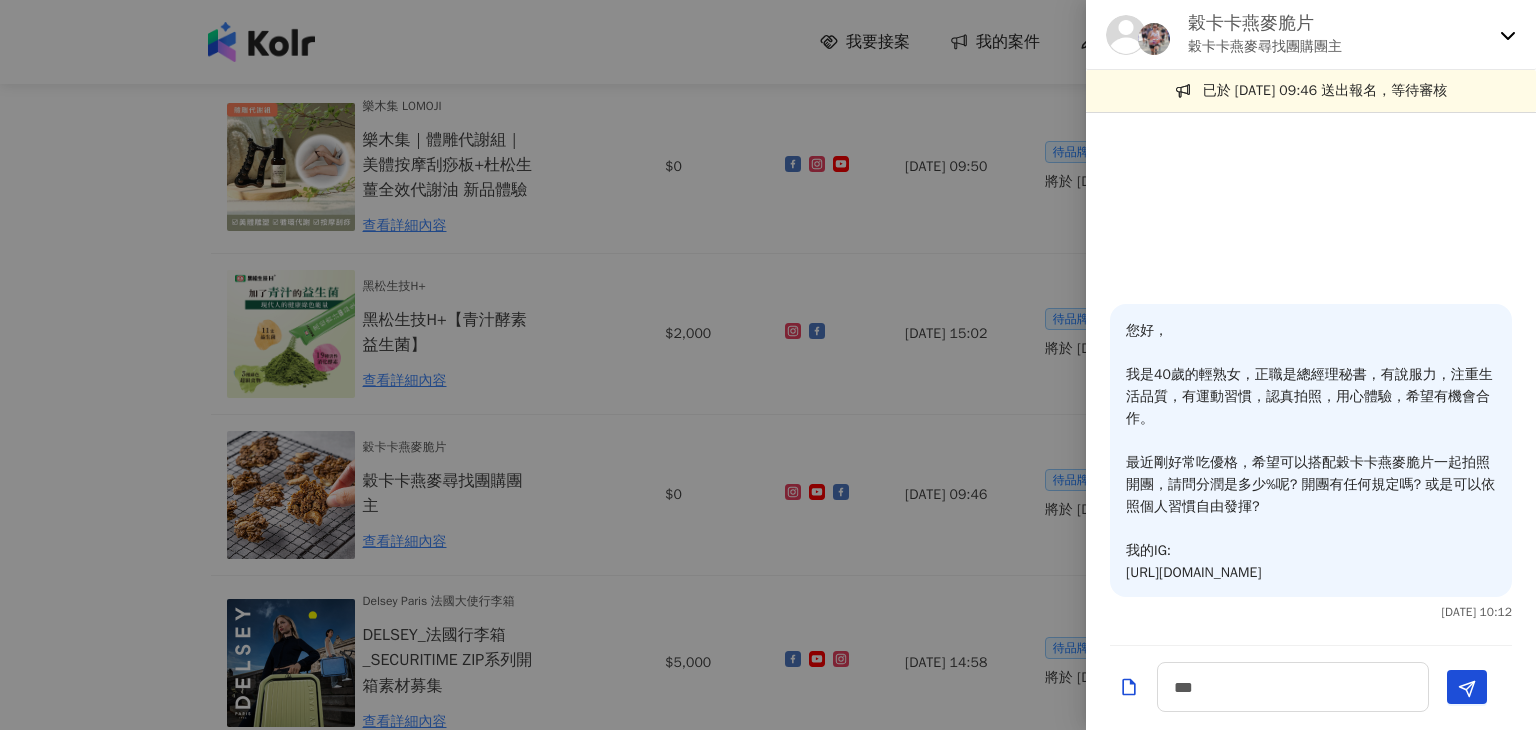 click at bounding box center (768, 365) 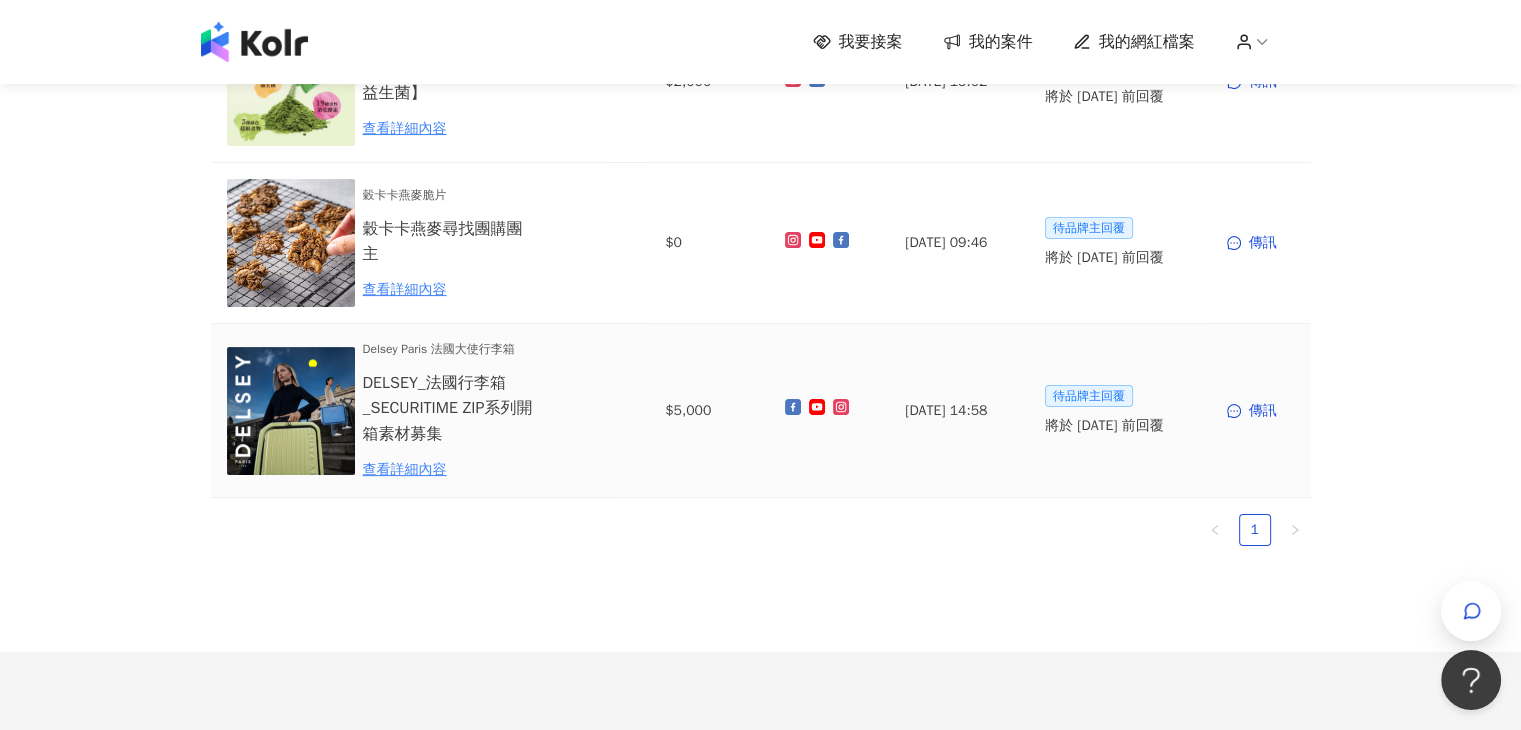 scroll, scrollTop: 500, scrollLeft: 0, axis: vertical 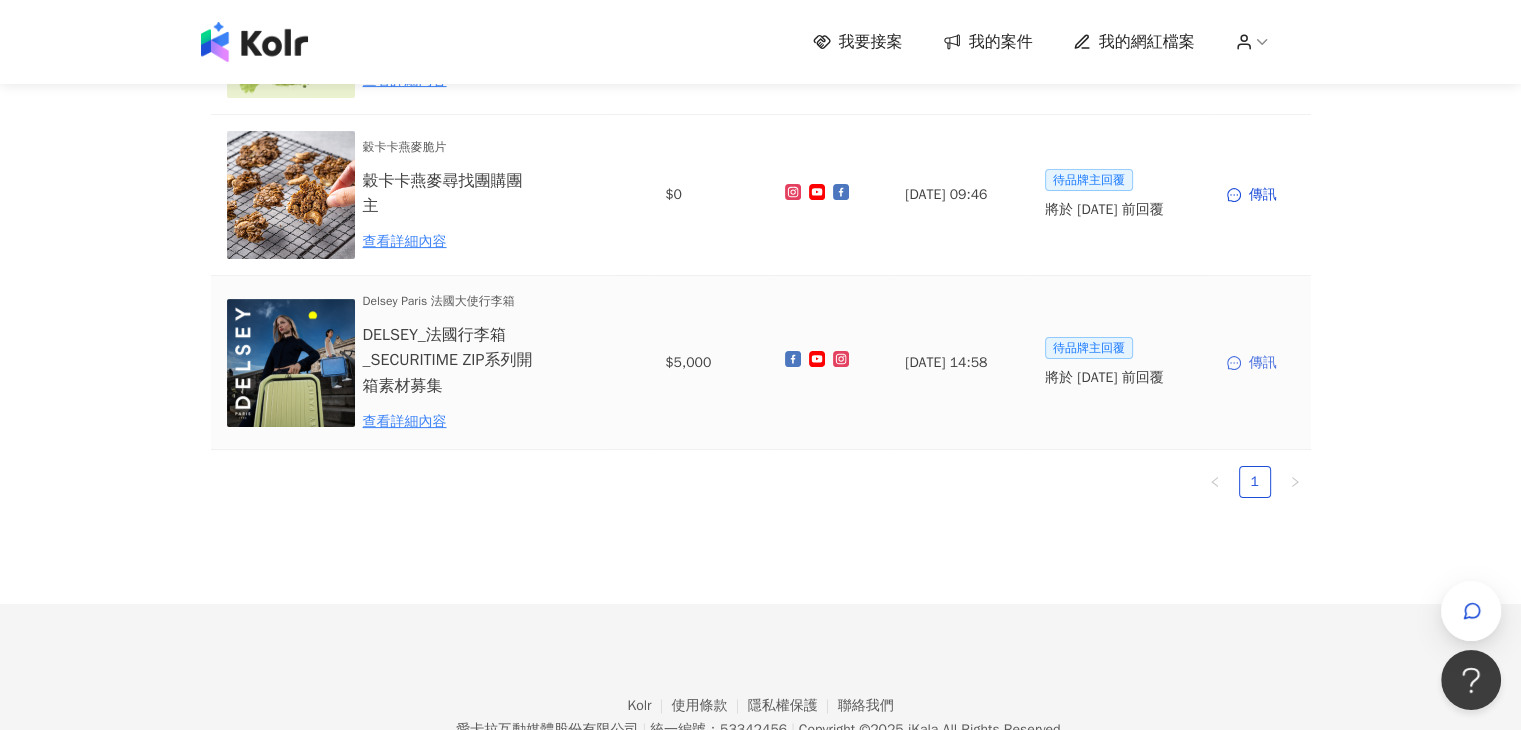 click on "傳訊" at bounding box center [1261, 363] 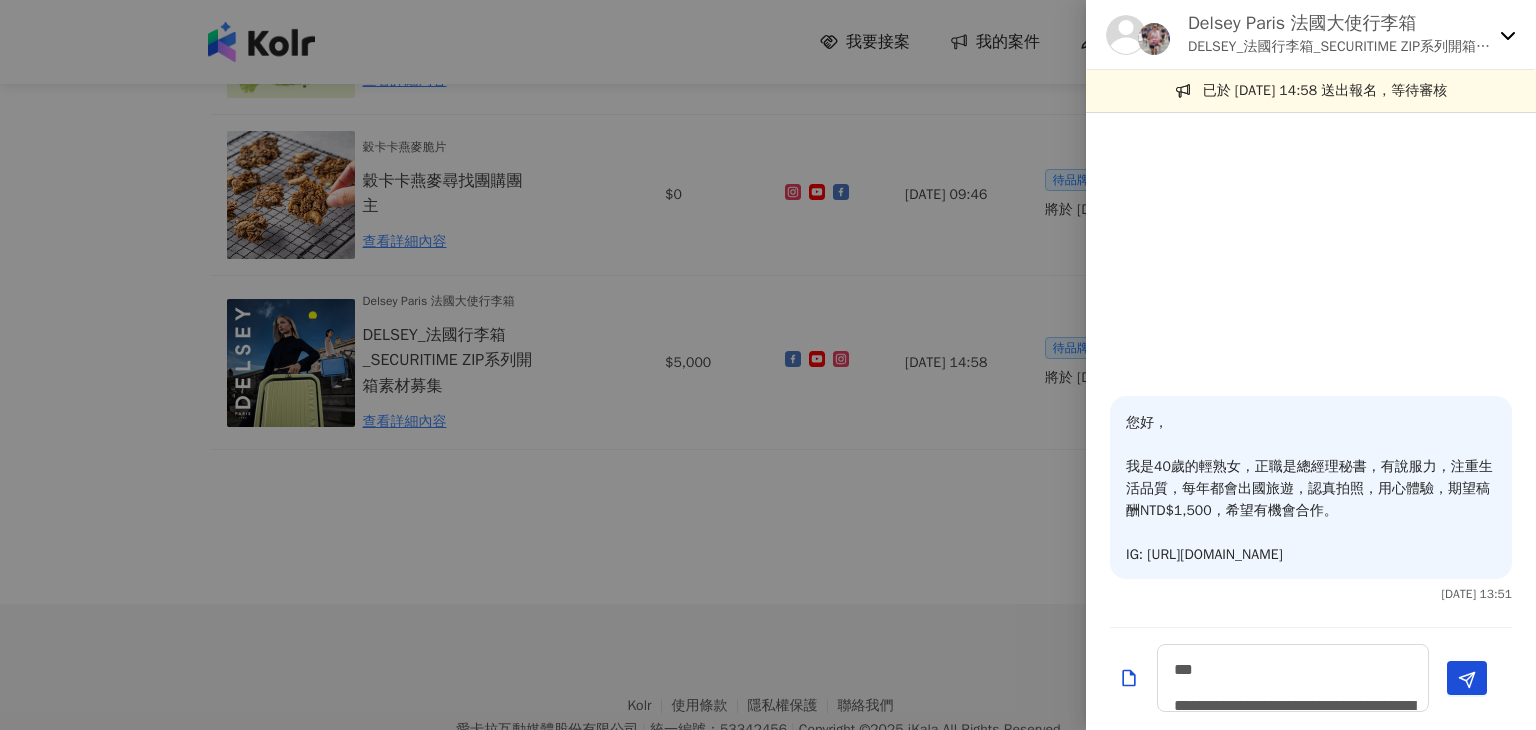 click at bounding box center [768, 365] 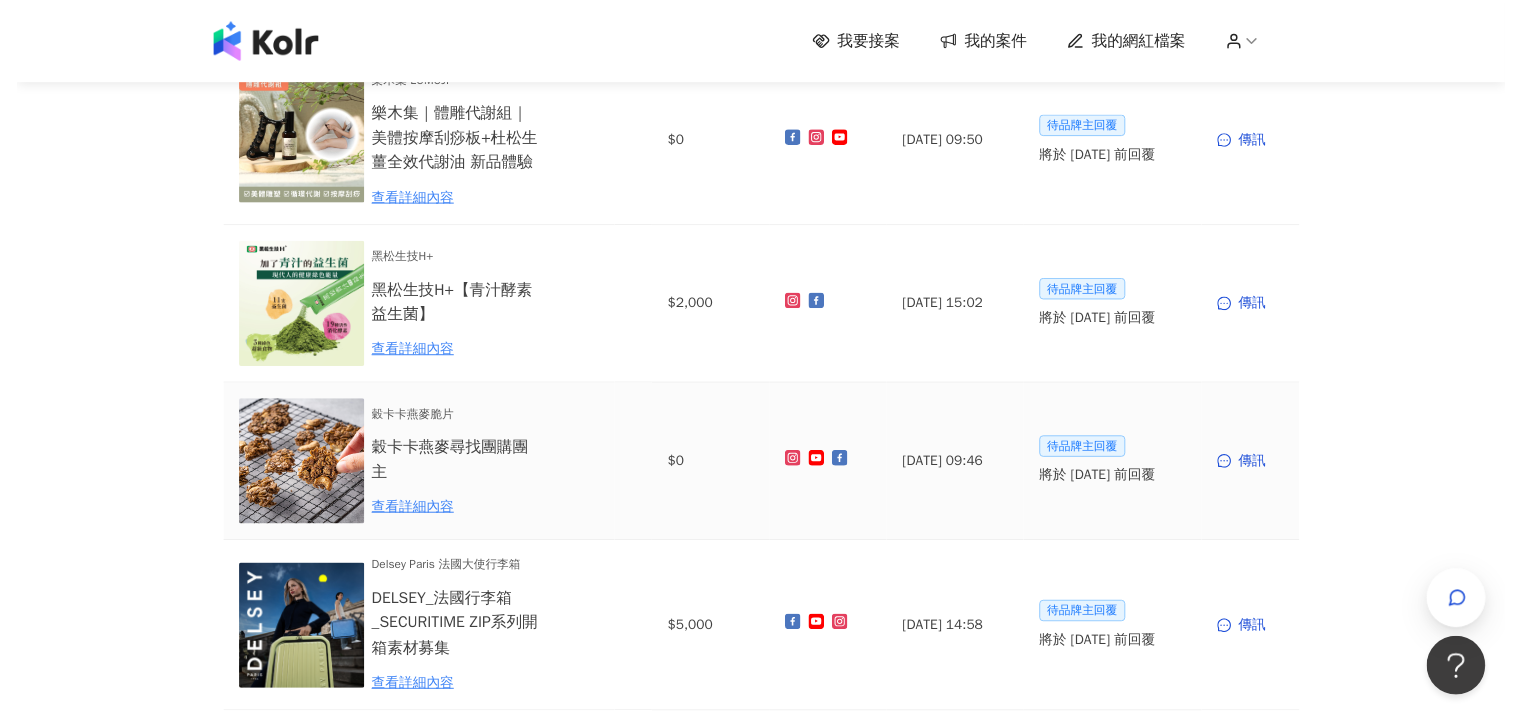 scroll, scrollTop: 0, scrollLeft: 0, axis: both 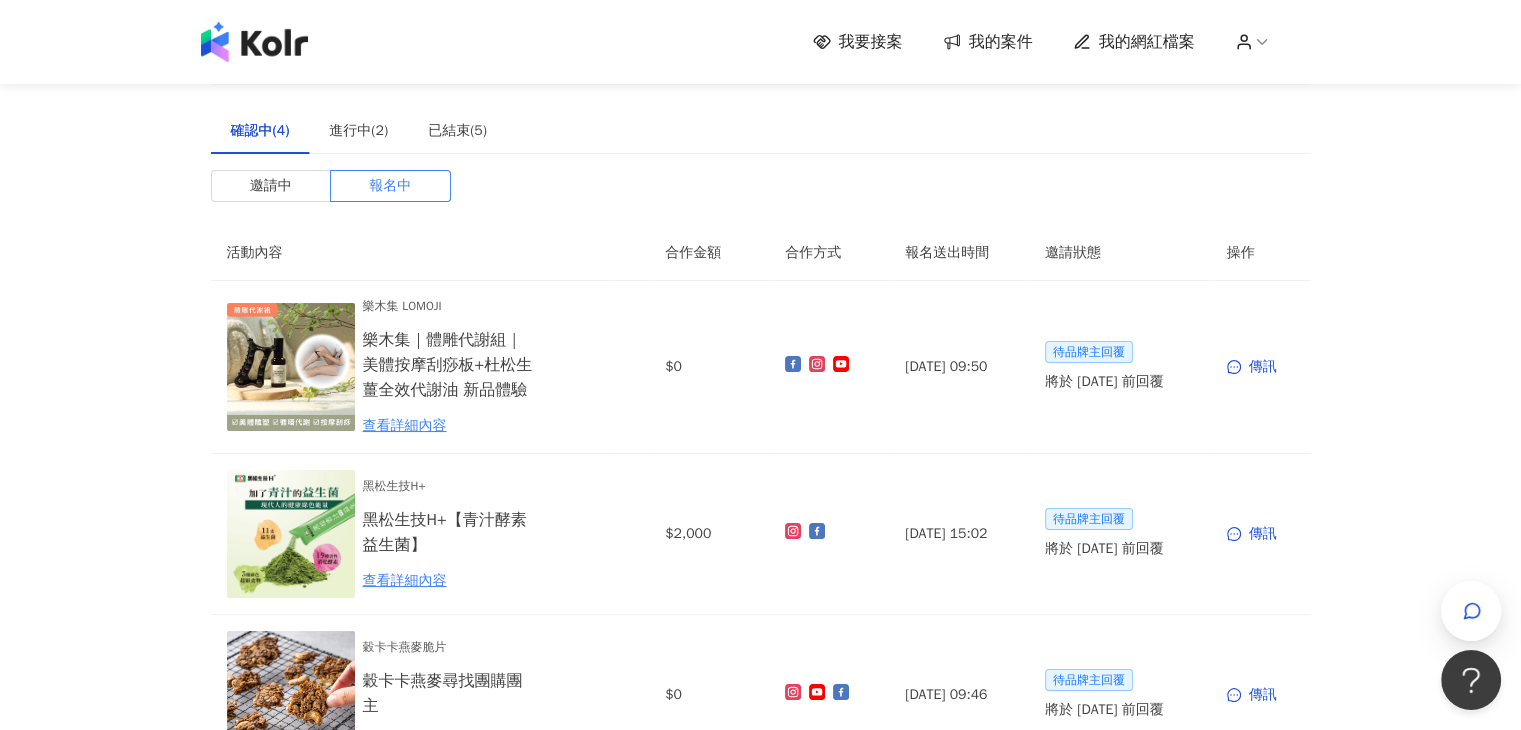 click on "我要接案" at bounding box center (871, 42) 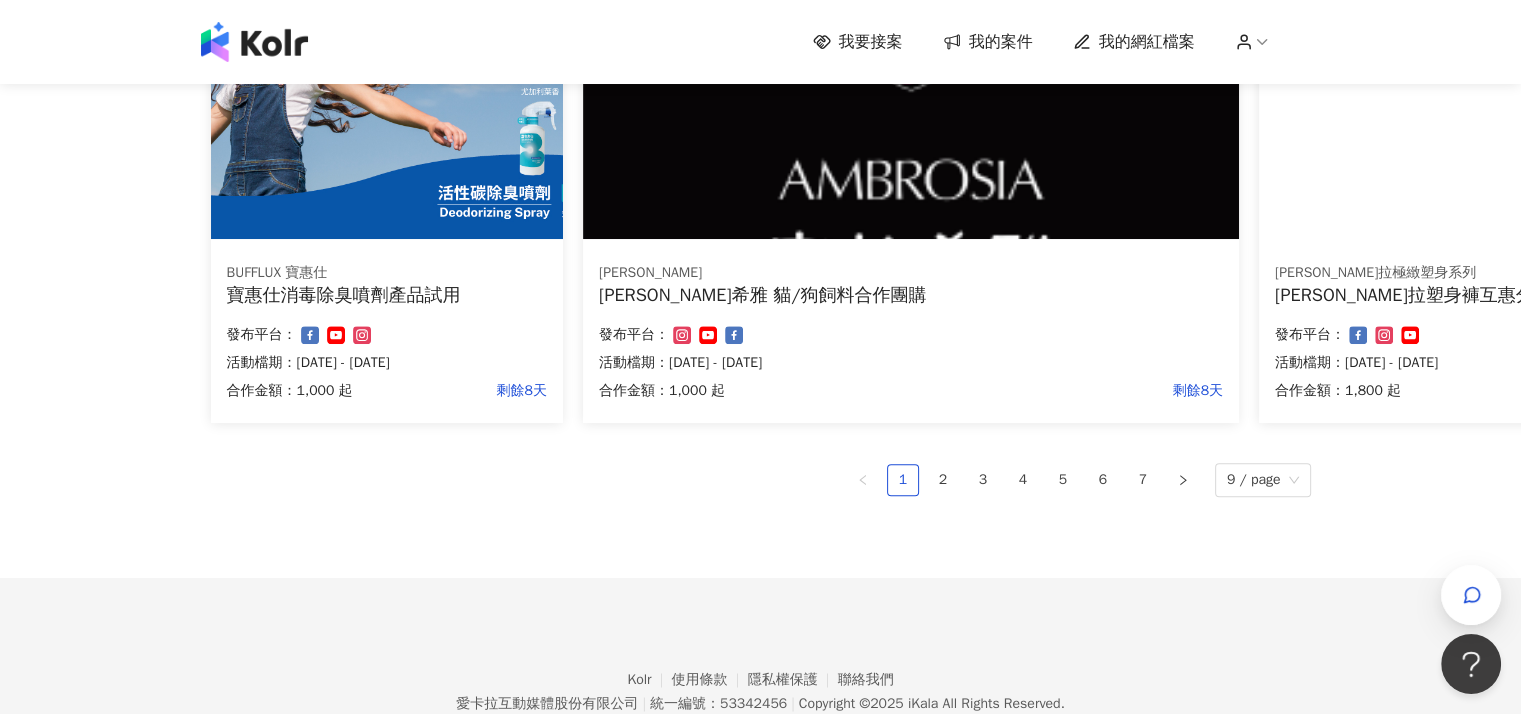 scroll, scrollTop: 1396, scrollLeft: 0, axis: vertical 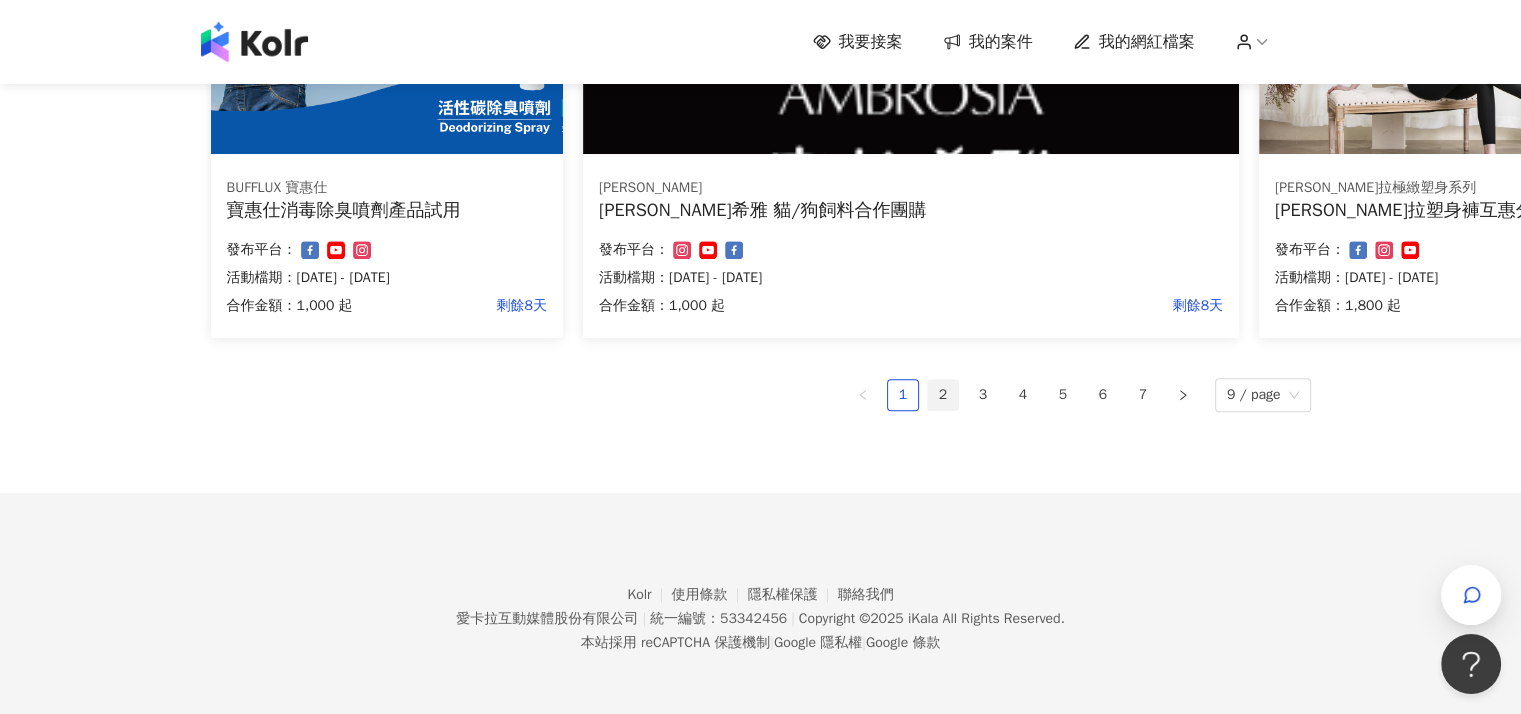 click on "2" at bounding box center (943, 395) 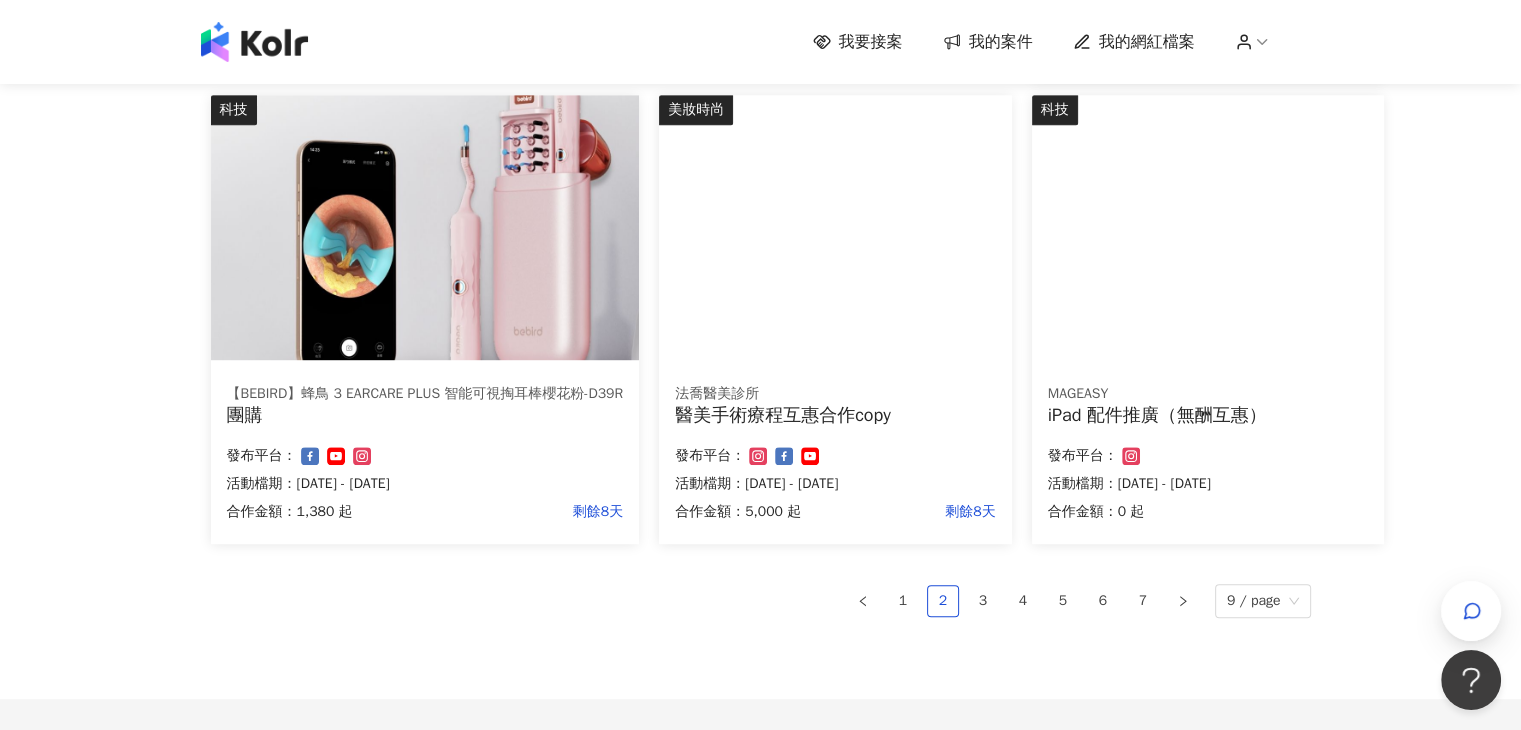 scroll, scrollTop: 1200, scrollLeft: 0, axis: vertical 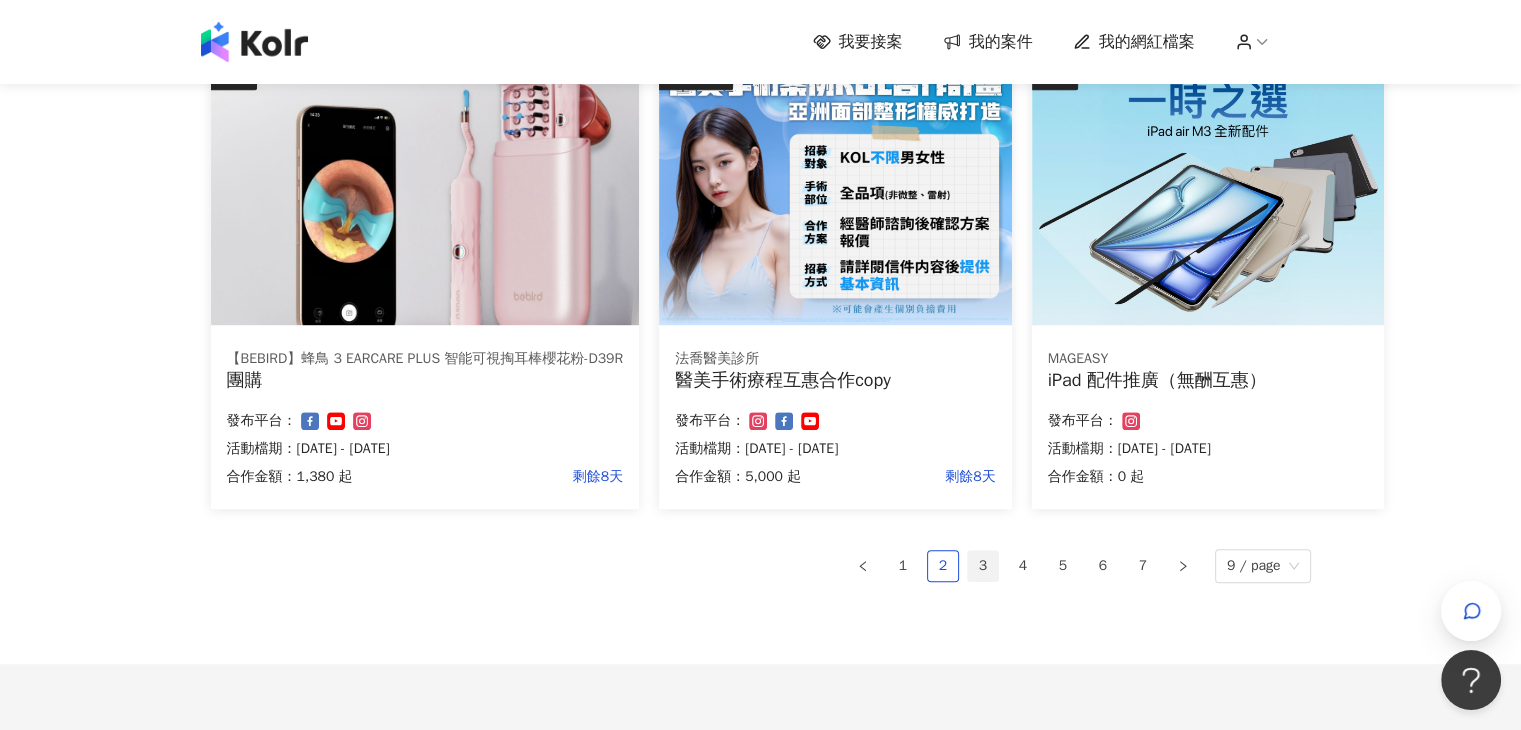 click on "3" at bounding box center [983, 566] 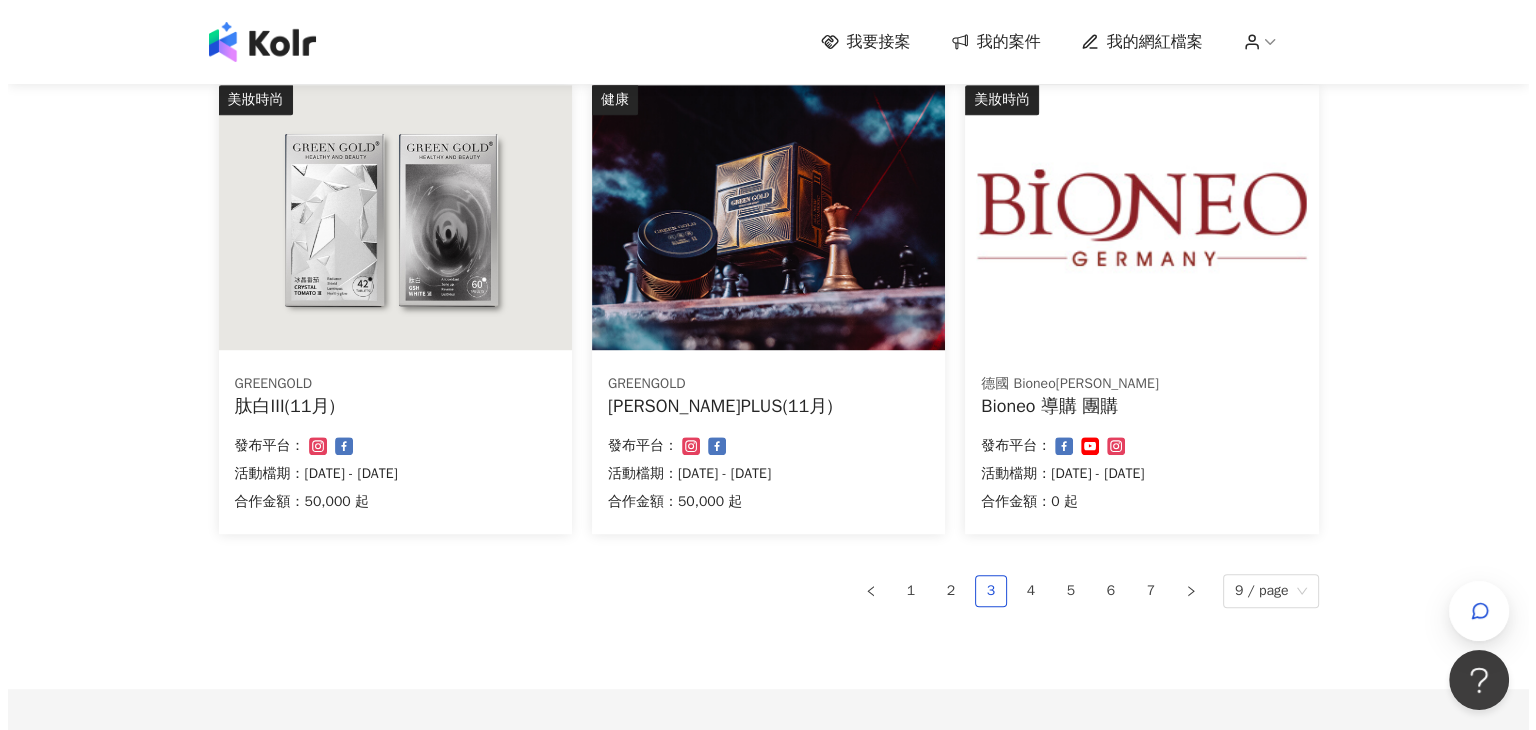 scroll, scrollTop: 1225, scrollLeft: 0, axis: vertical 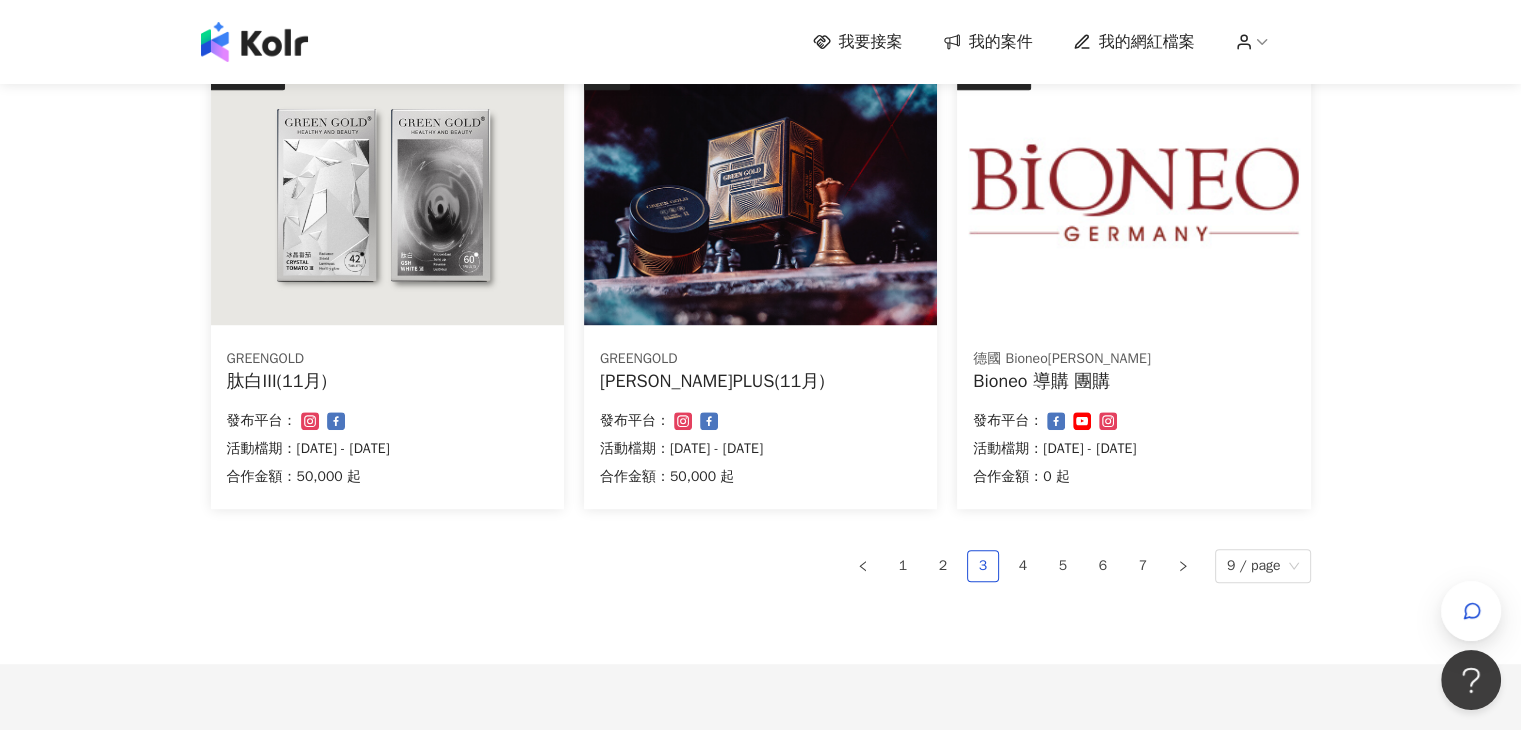 click at bounding box center [760, 192] 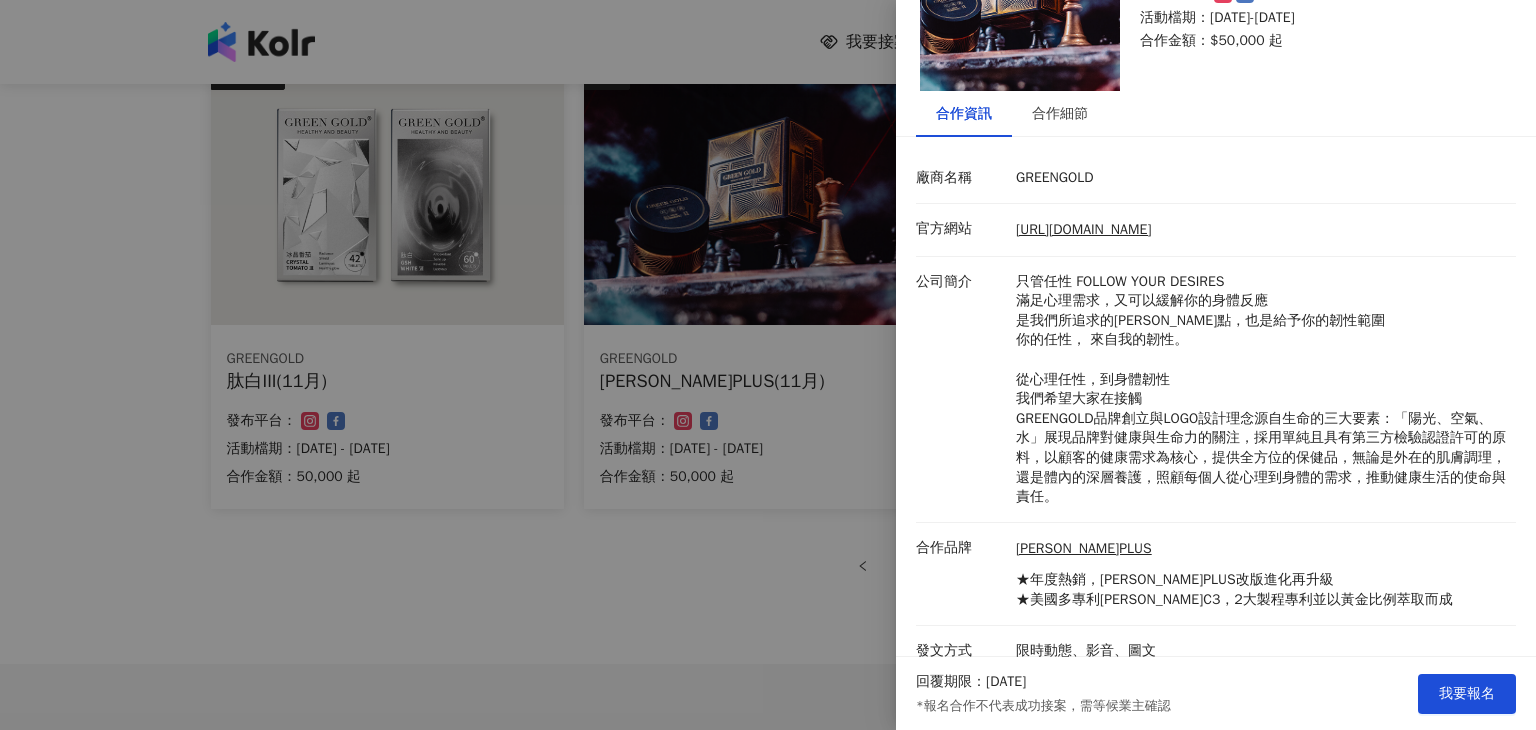 scroll, scrollTop: 151, scrollLeft: 0, axis: vertical 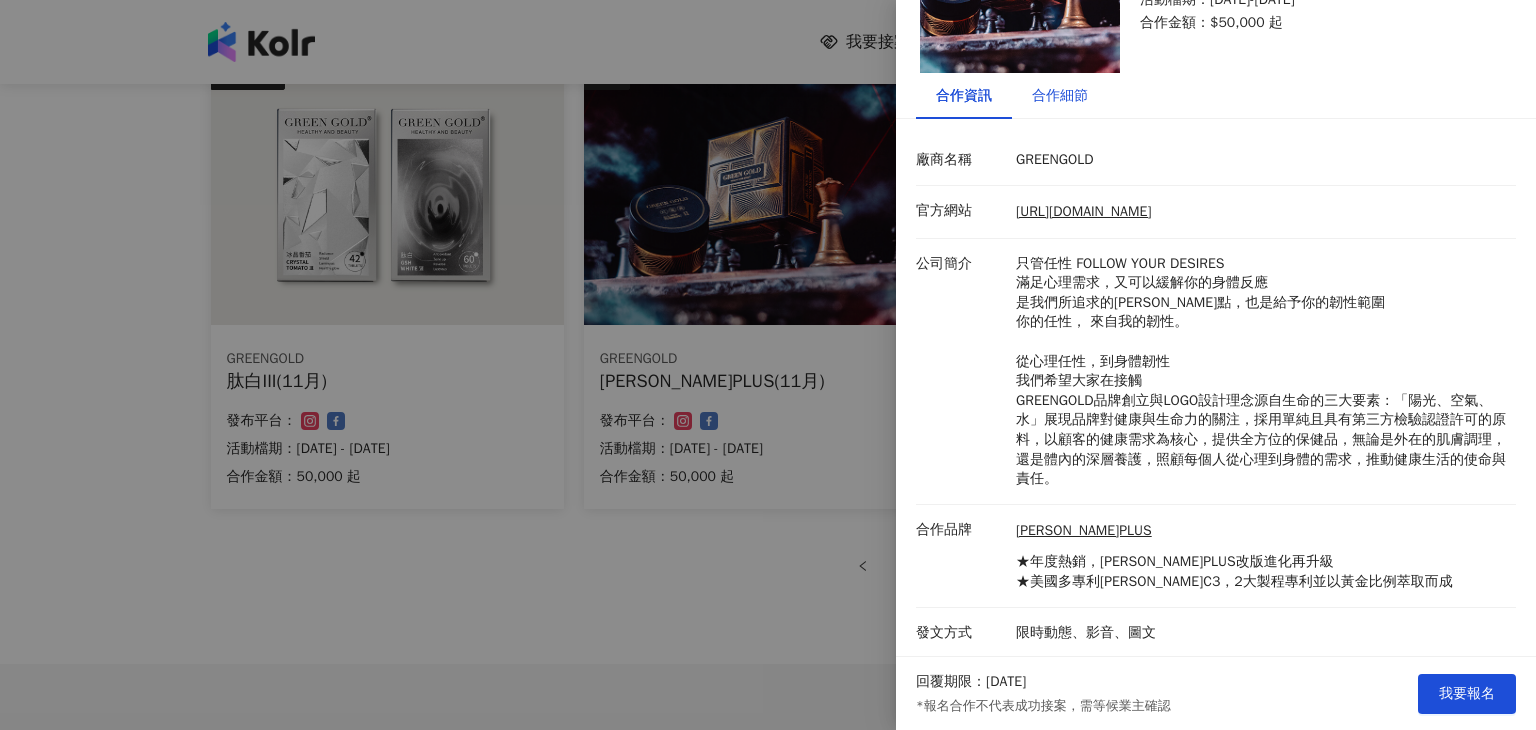 click on "合作細節" at bounding box center [1060, 96] 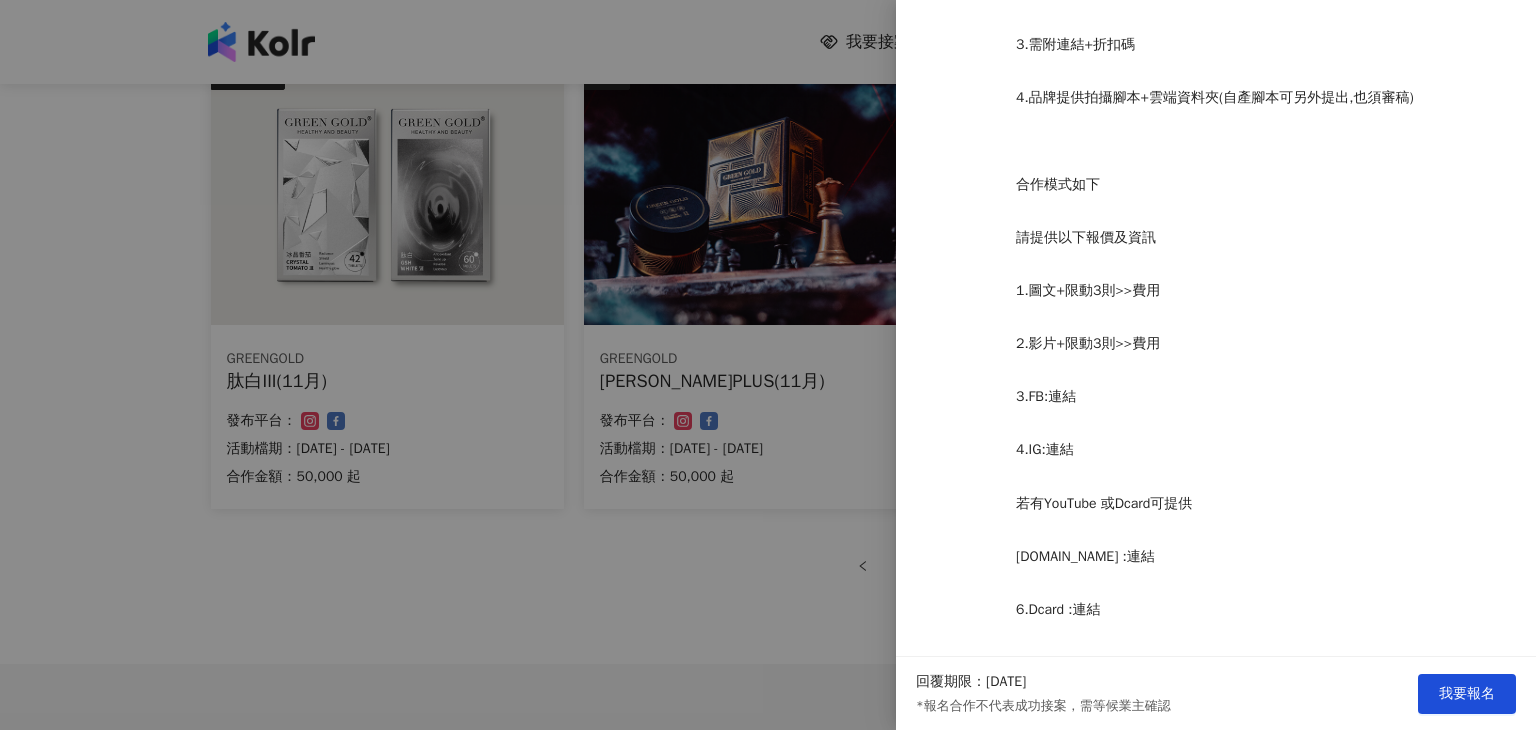 scroll, scrollTop: 664, scrollLeft: 0, axis: vertical 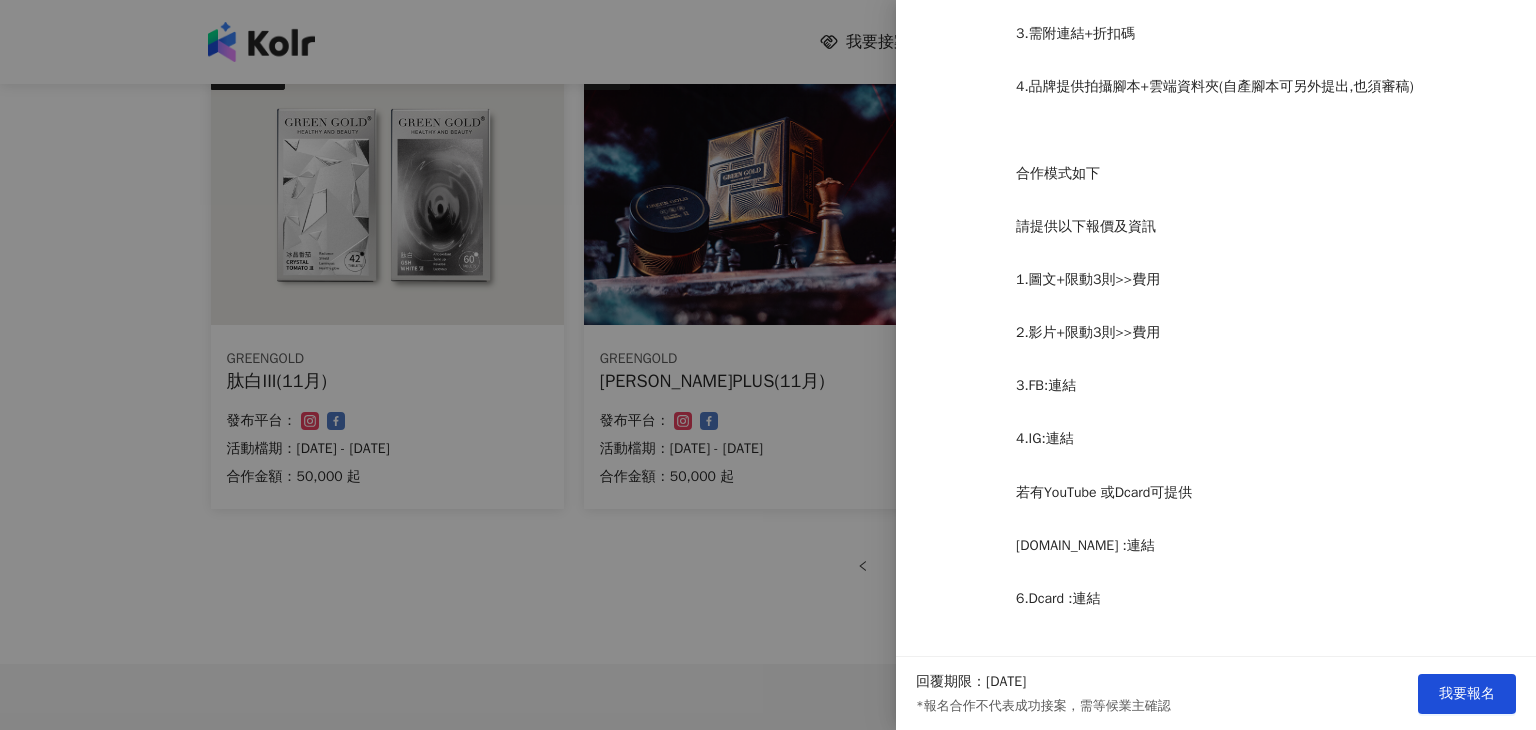 click on "*報名合作不代表成功接案，需等候業主確認" at bounding box center (1043, 706) 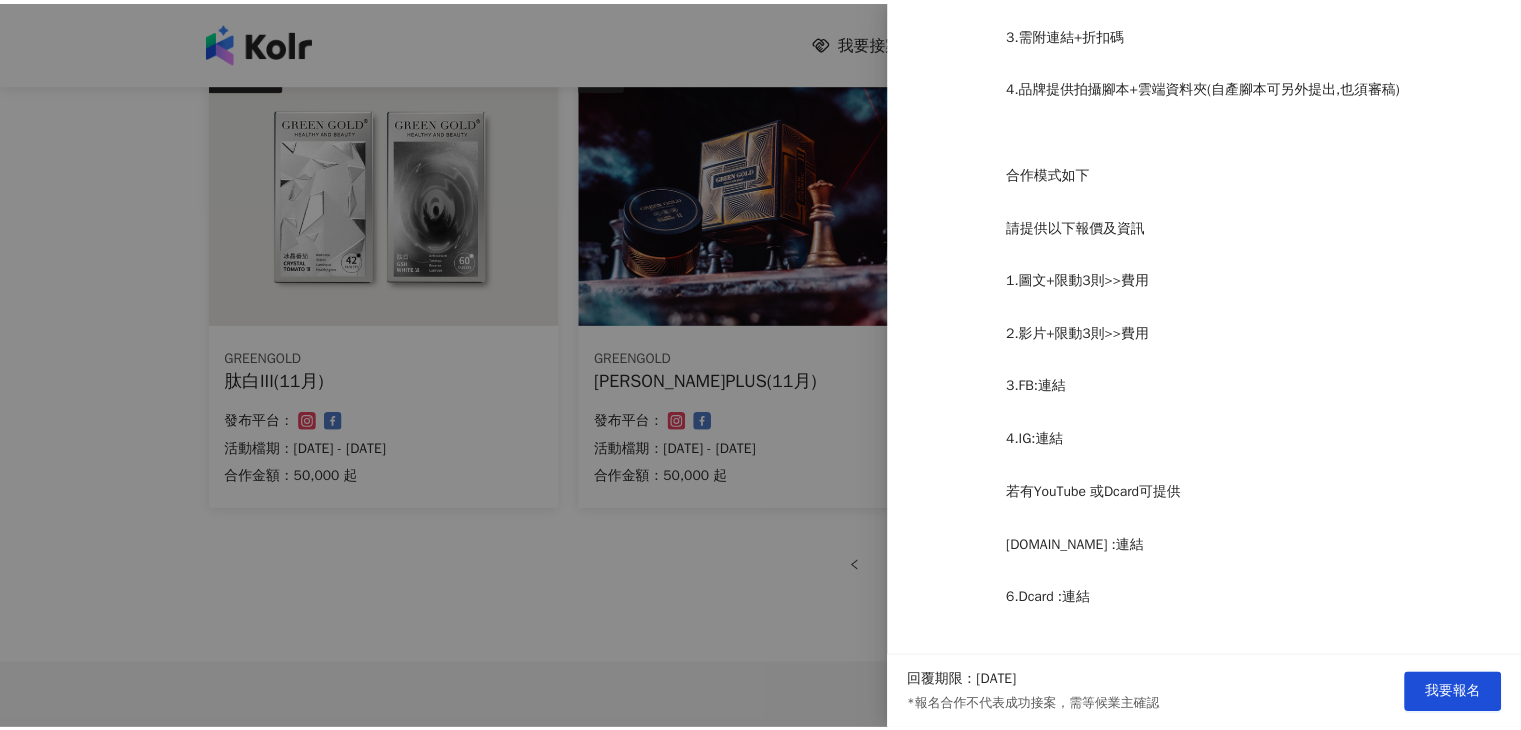 scroll, scrollTop: 0, scrollLeft: 0, axis: both 